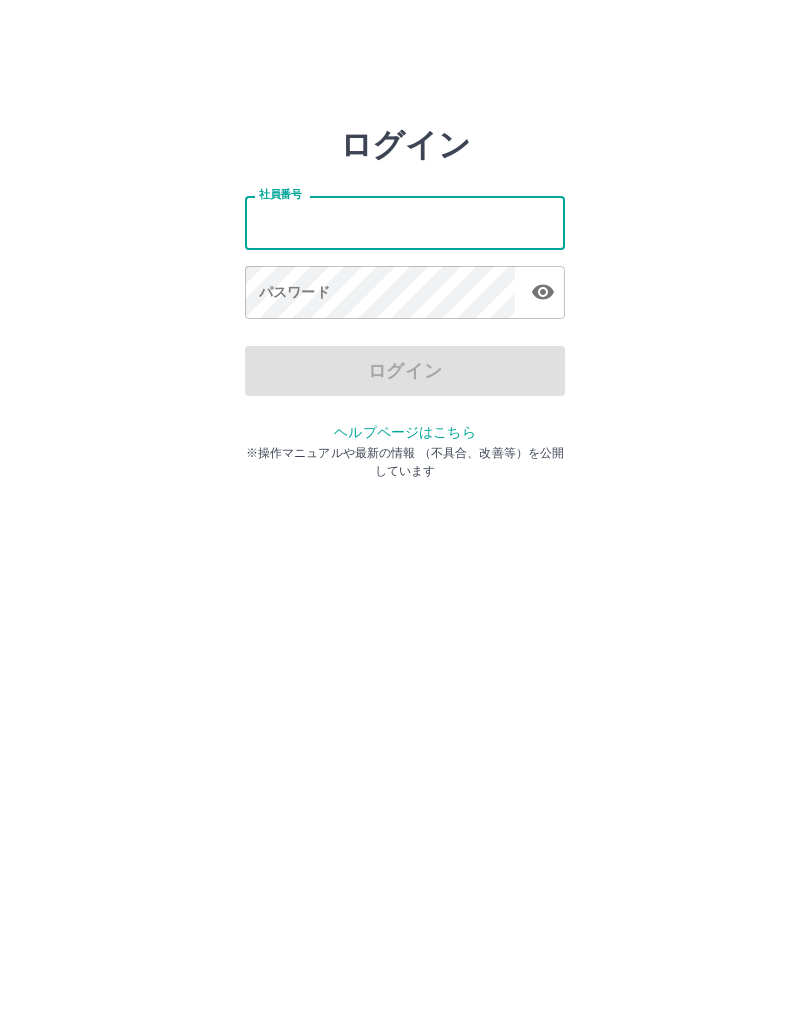 scroll, scrollTop: 0, scrollLeft: 0, axis: both 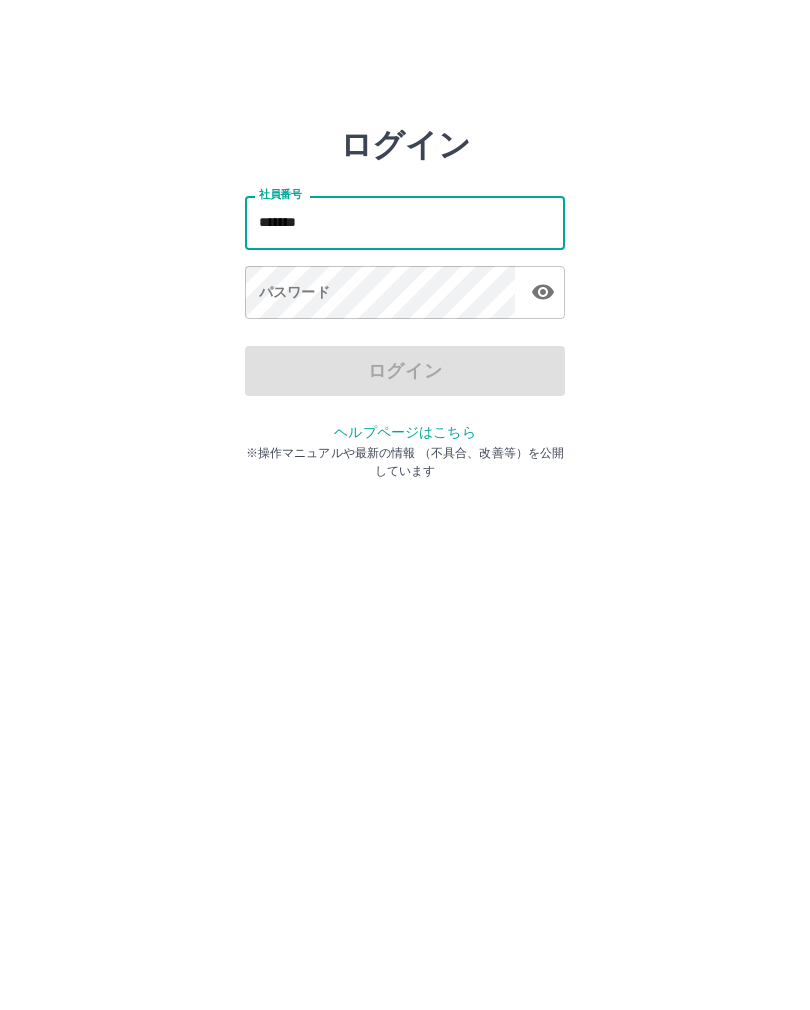 type on "*******" 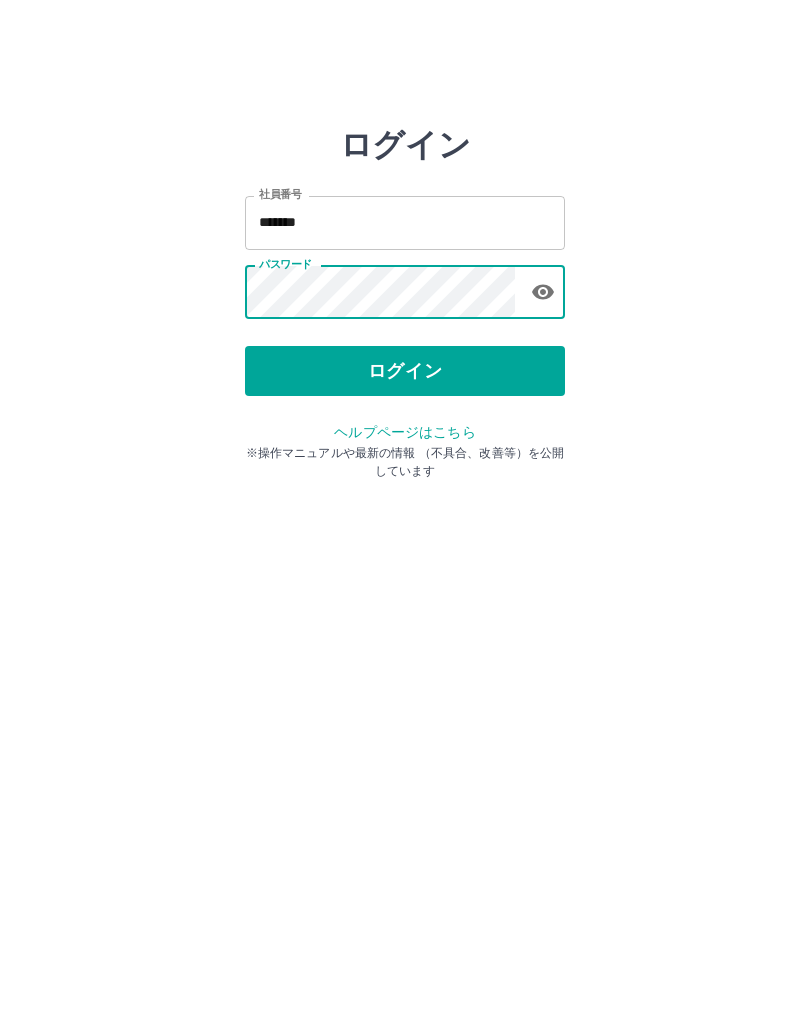 click on "ログイン" at bounding box center (405, 371) 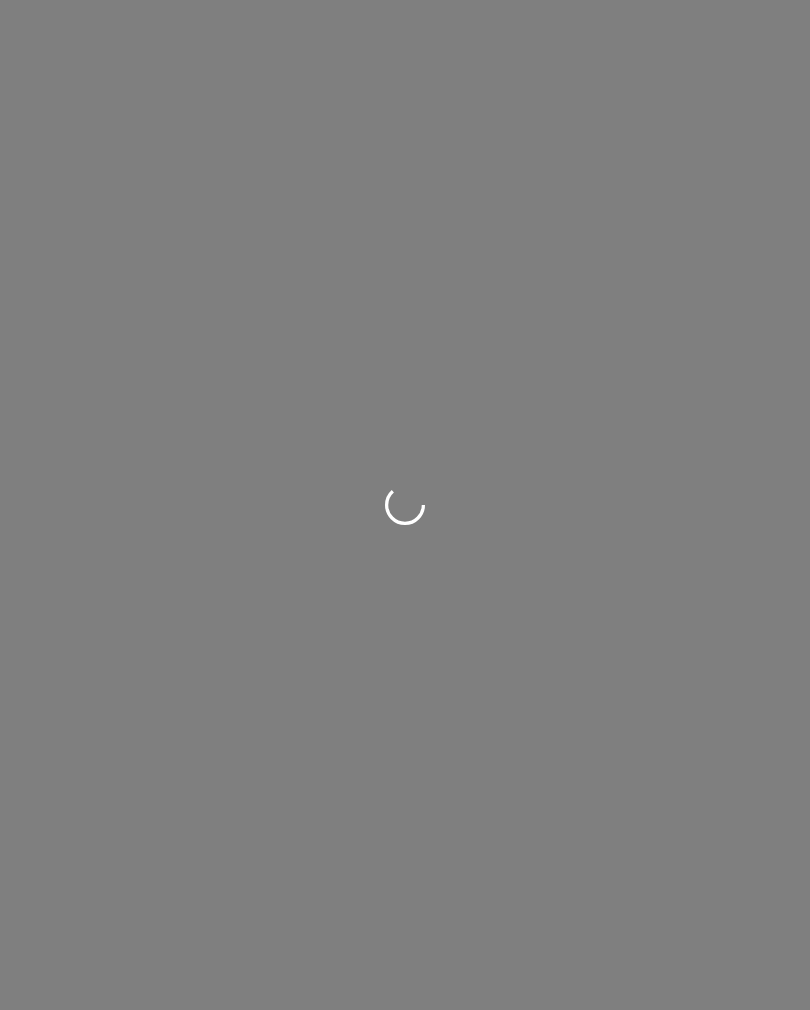 scroll, scrollTop: 0, scrollLeft: 0, axis: both 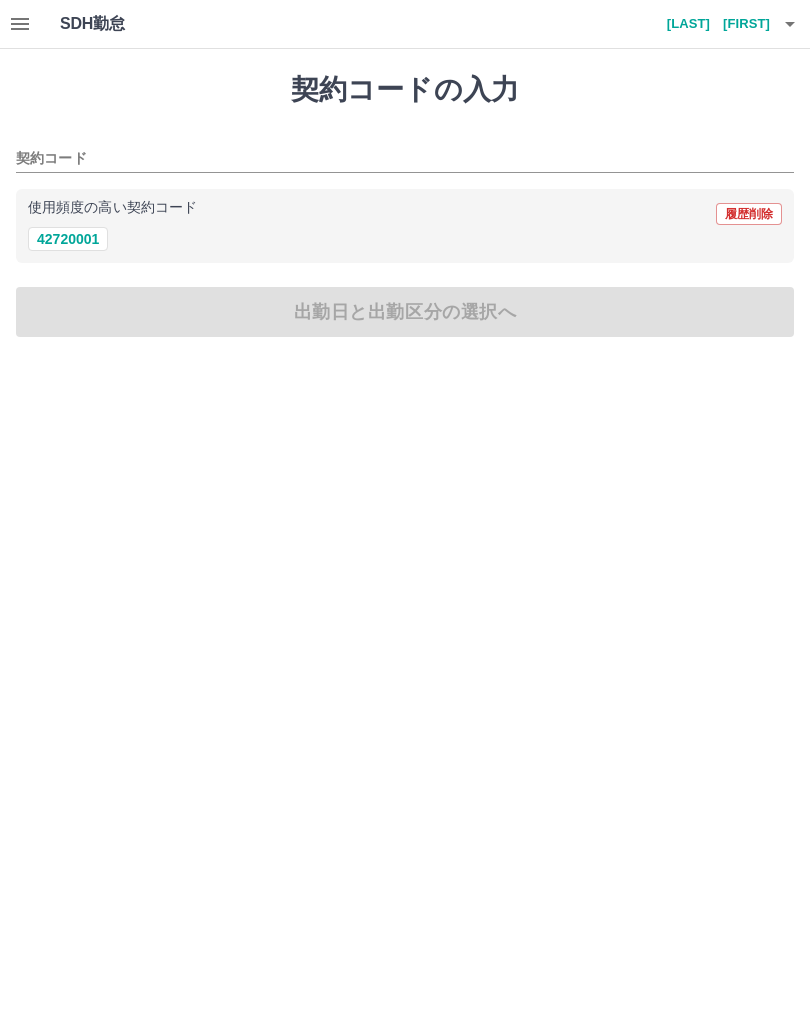 click on "42720001" at bounding box center [68, 239] 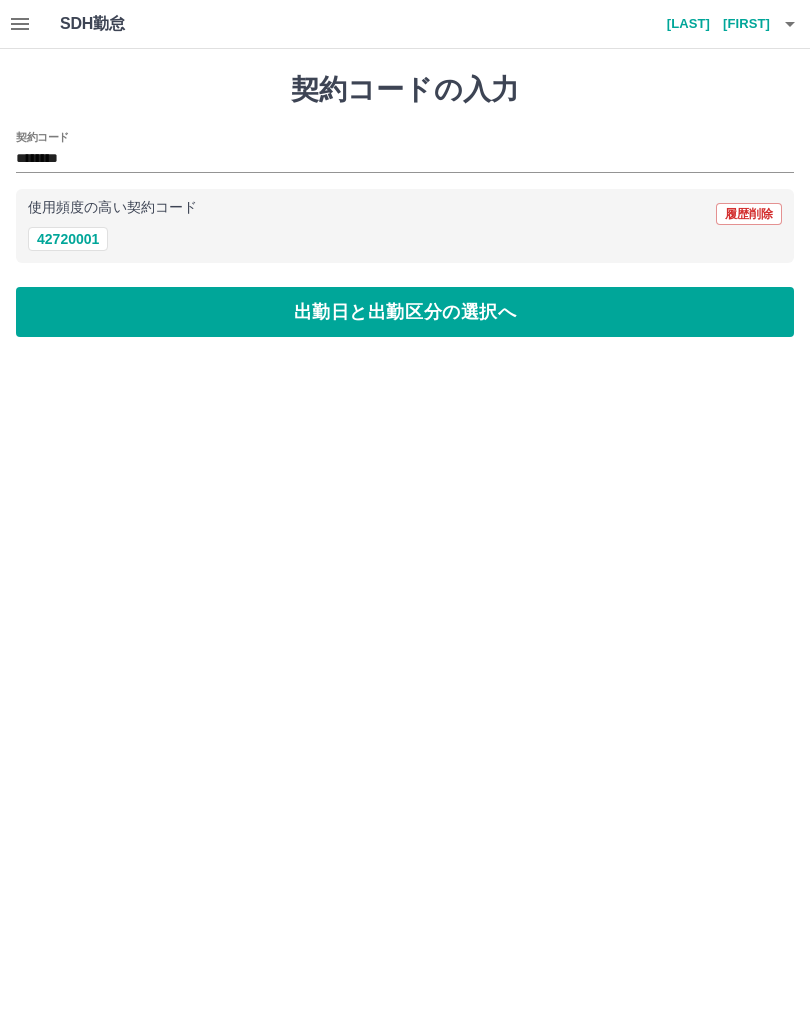 click on "出勤日と出勤区分の選択へ" at bounding box center [405, 312] 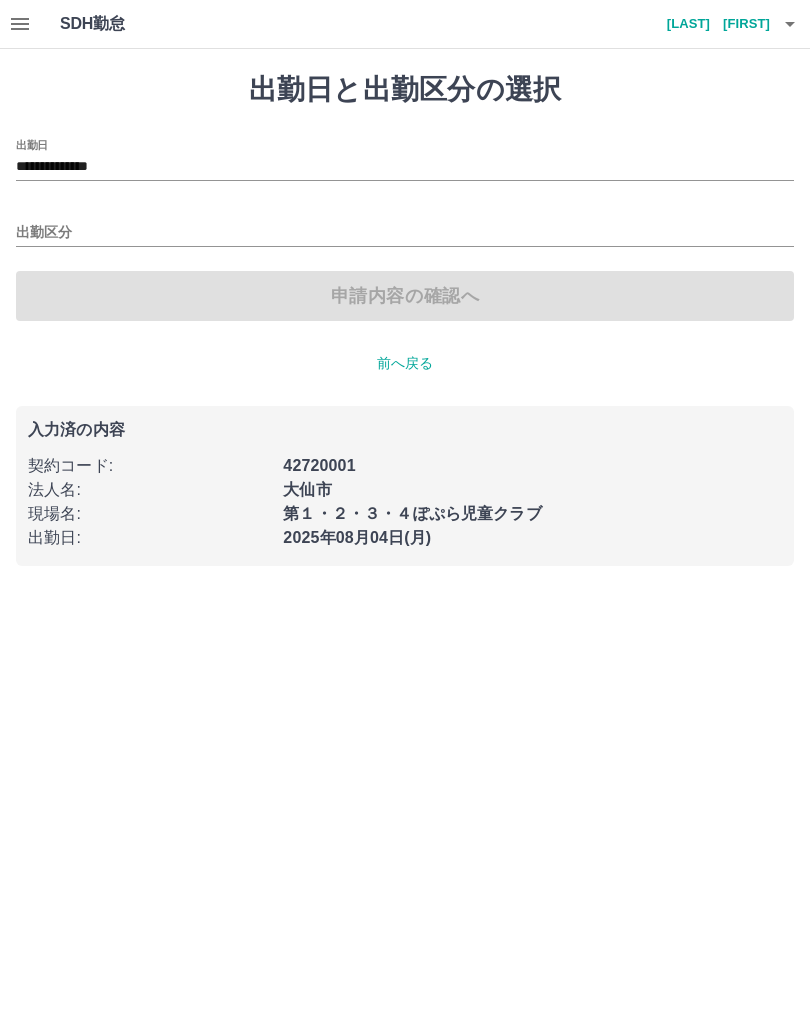 click on "**********" at bounding box center [405, 167] 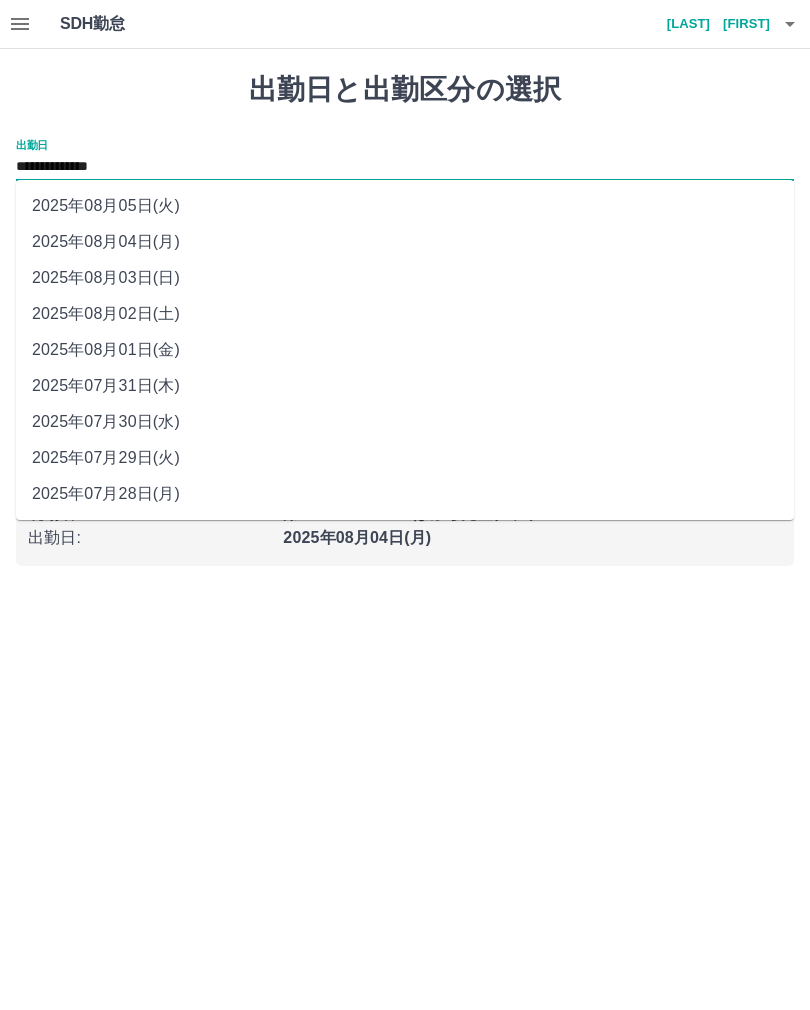 click on "2025年08月01日(金)" at bounding box center (405, 350) 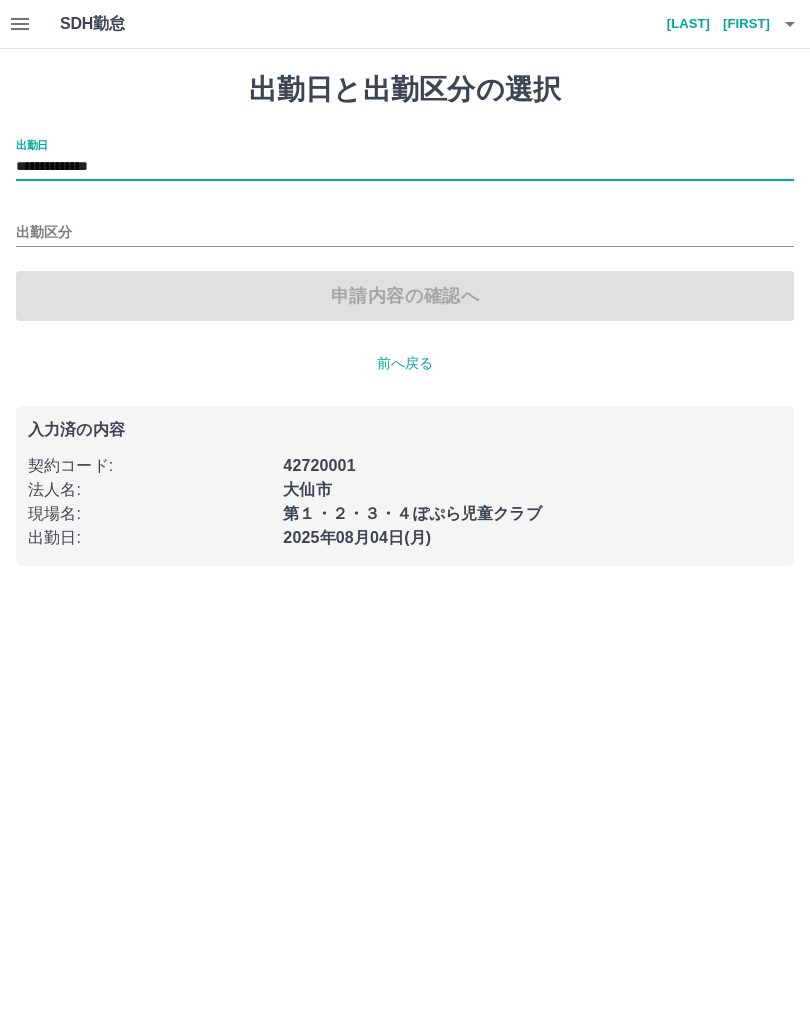 click 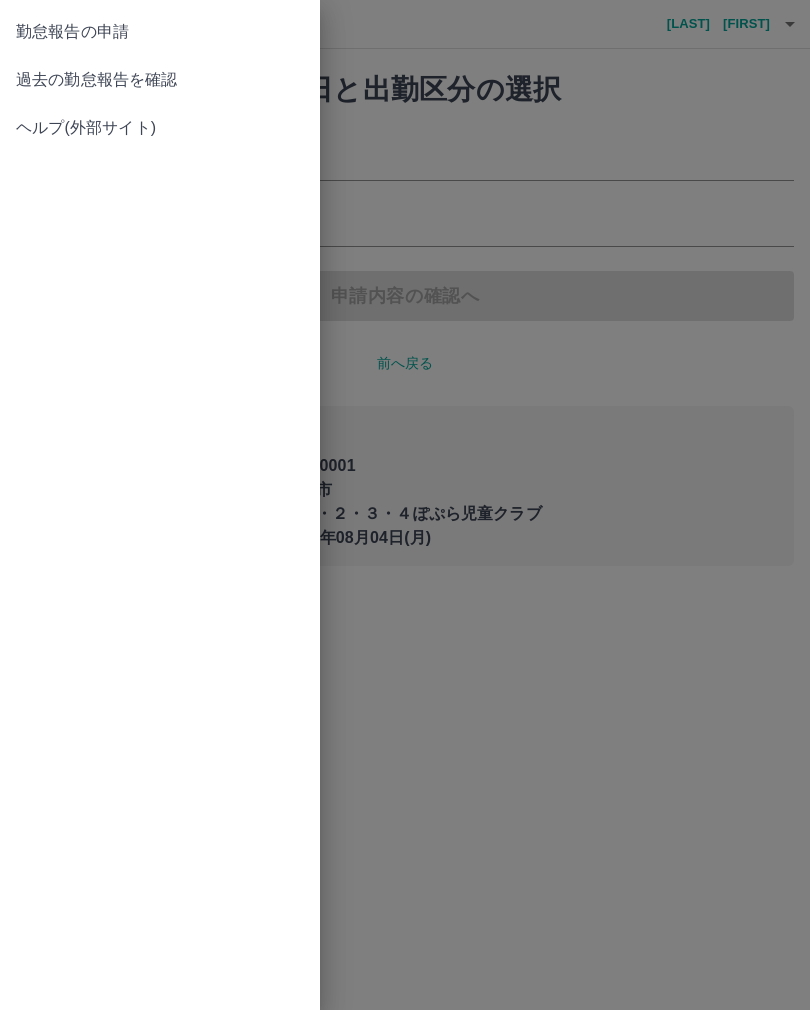 click on "過去の勤怠報告を確認" at bounding box center [160, 80] 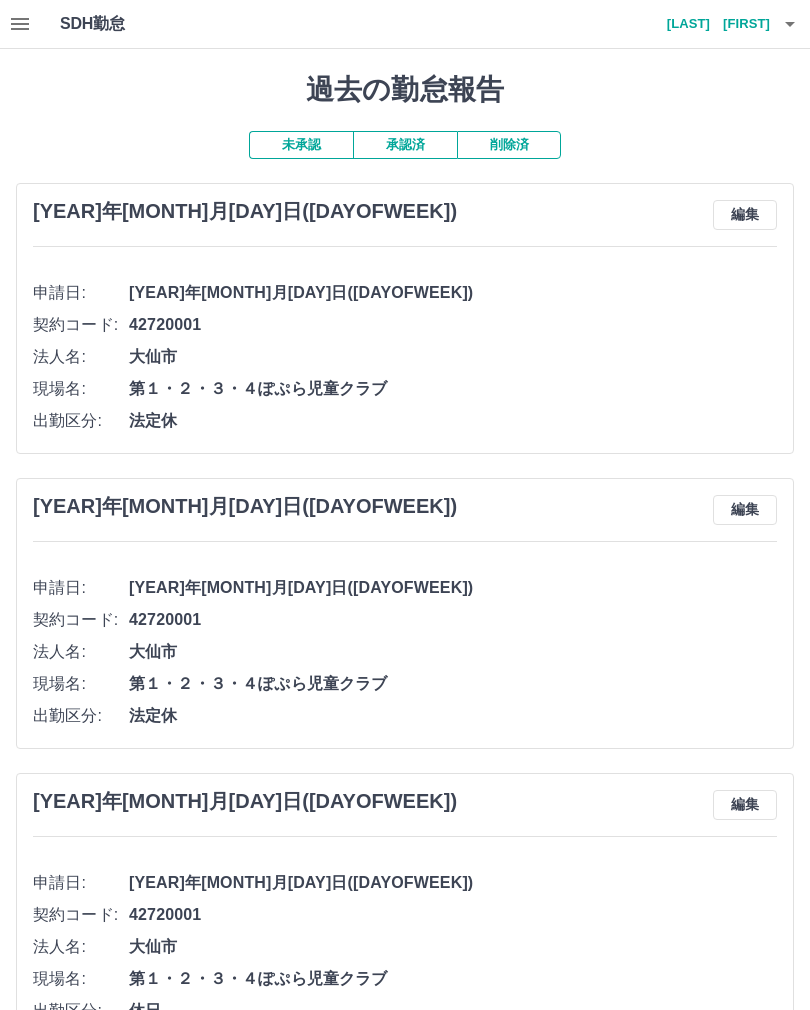 click on "承認済" at bounding box center [405, 145] 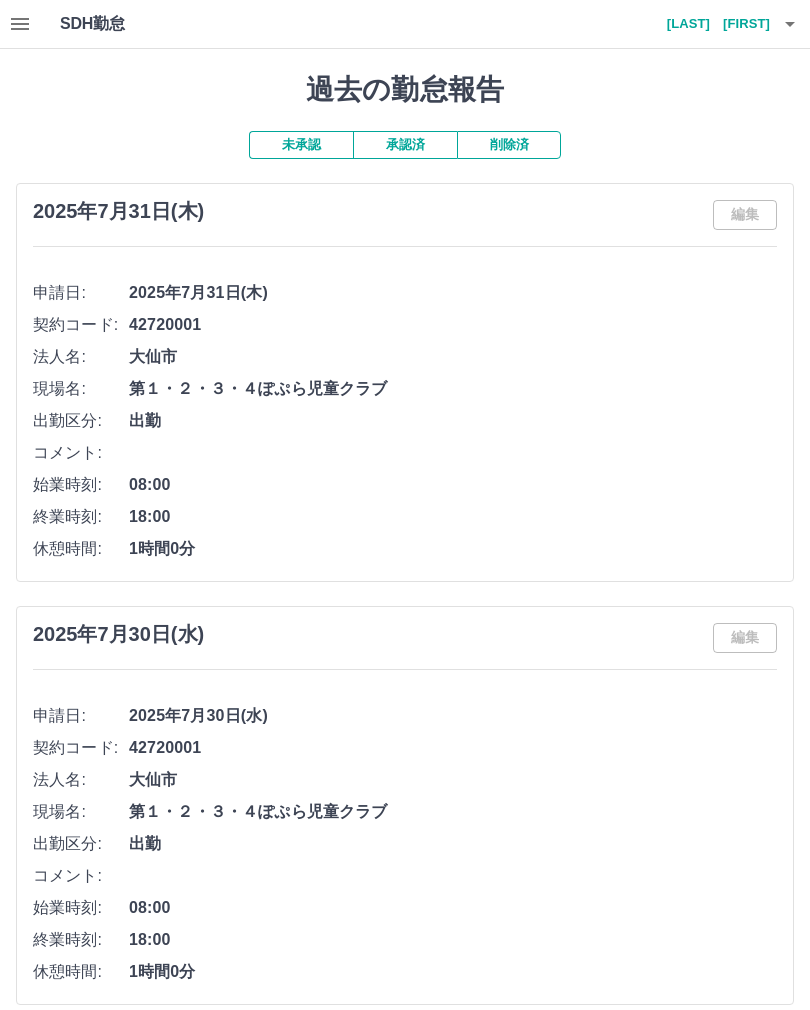 click 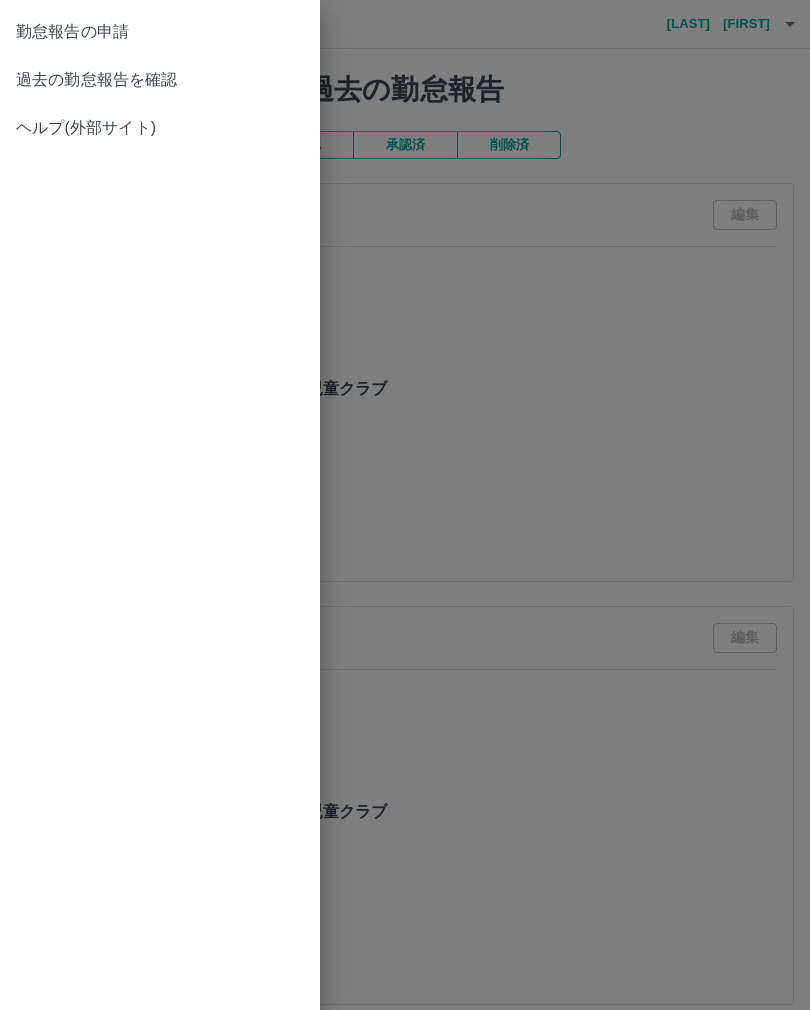click on "過去の勤怠報告を確認" at bounding box center (160, 80) 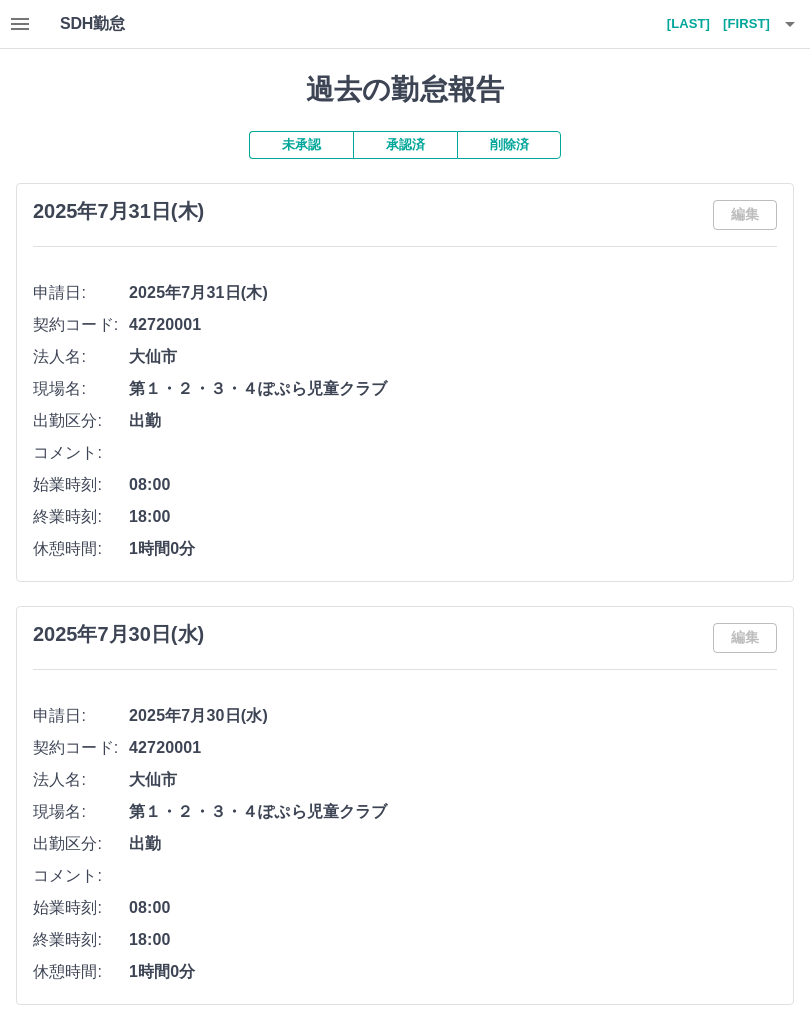 click 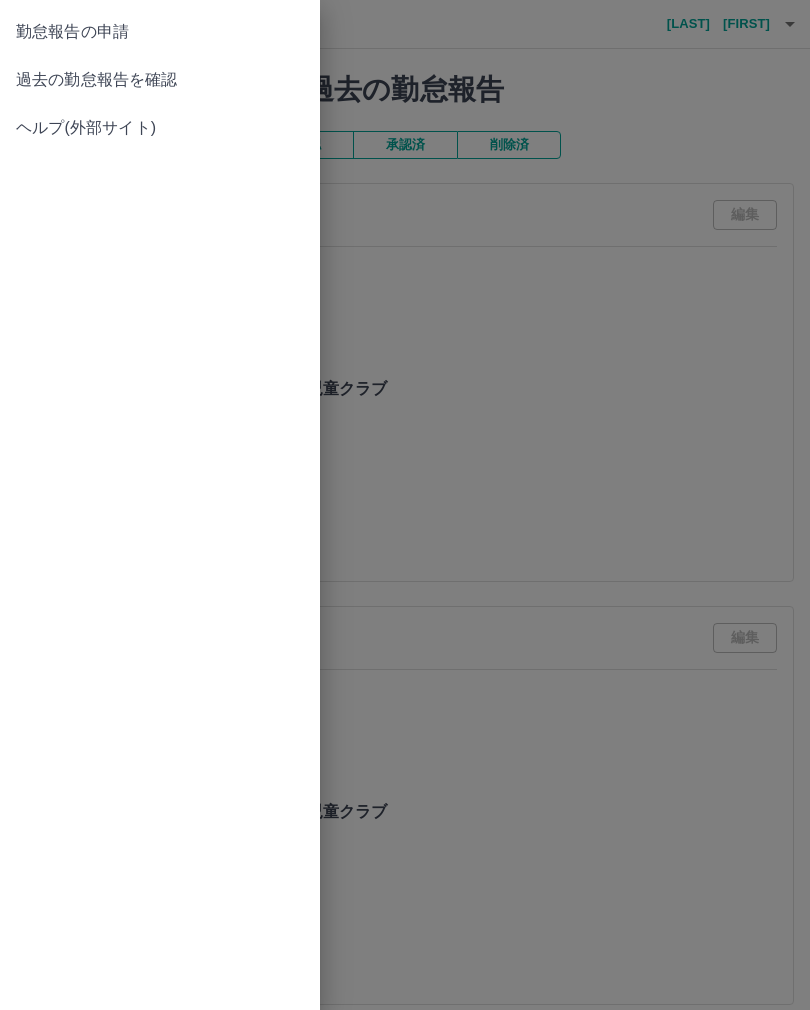 click on "勤怠報告の申請" at bounding box center (160, 32) 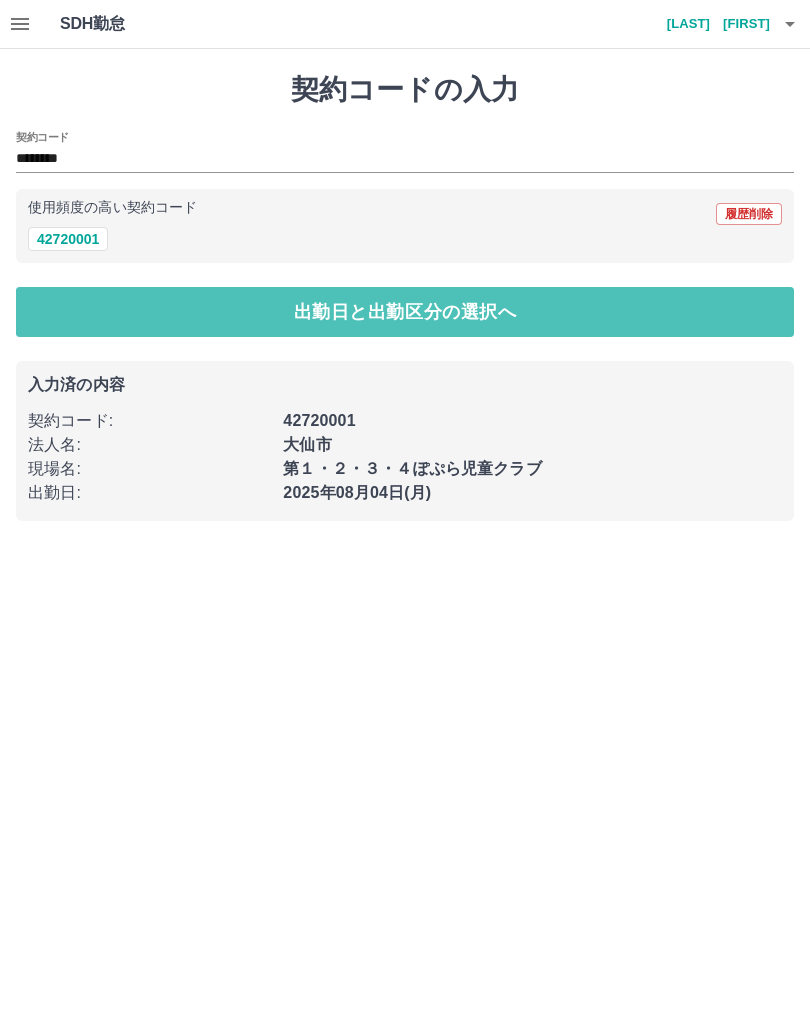 click on "出勤日と出勤区分の選択へ" at bounding box center (405, 312) 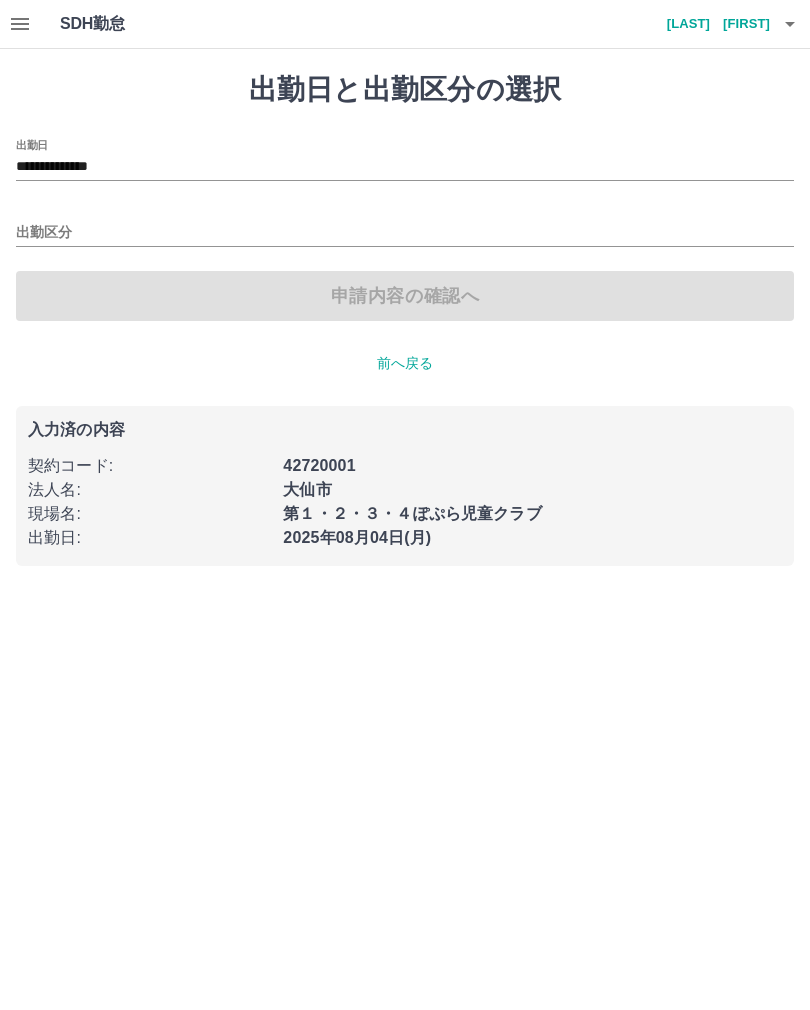 click on "**********" at bounding box center (405, 167) 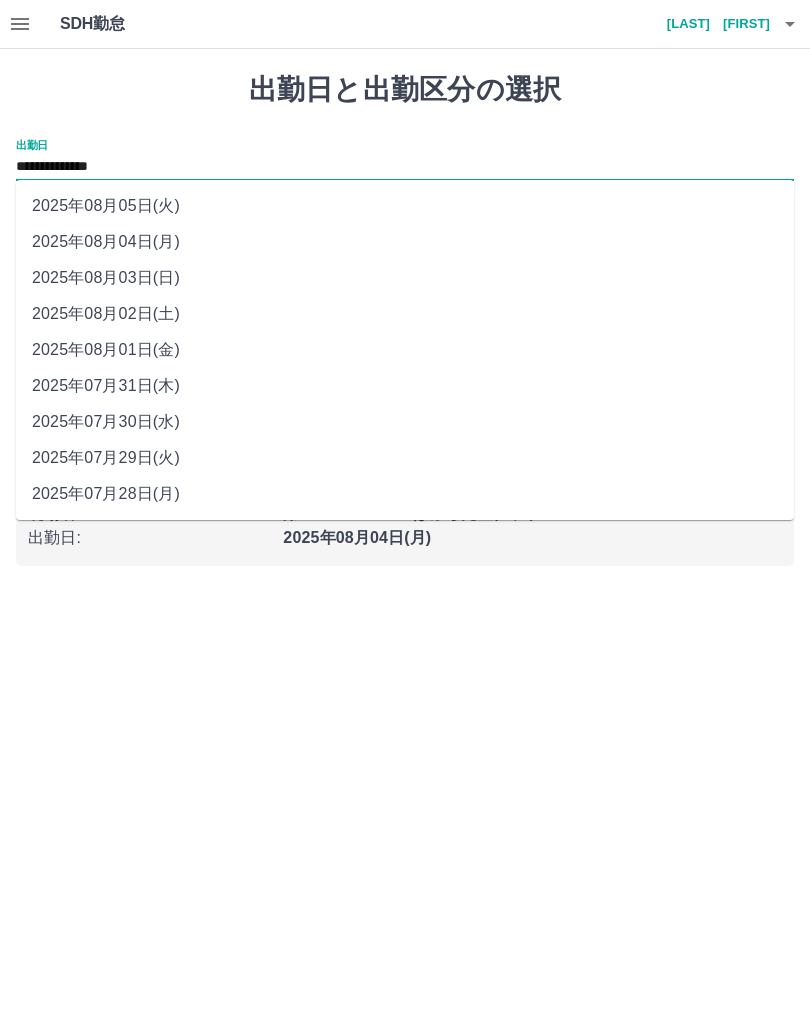 click on "2025年08月01日(金)" at bounding box center (405, 350) 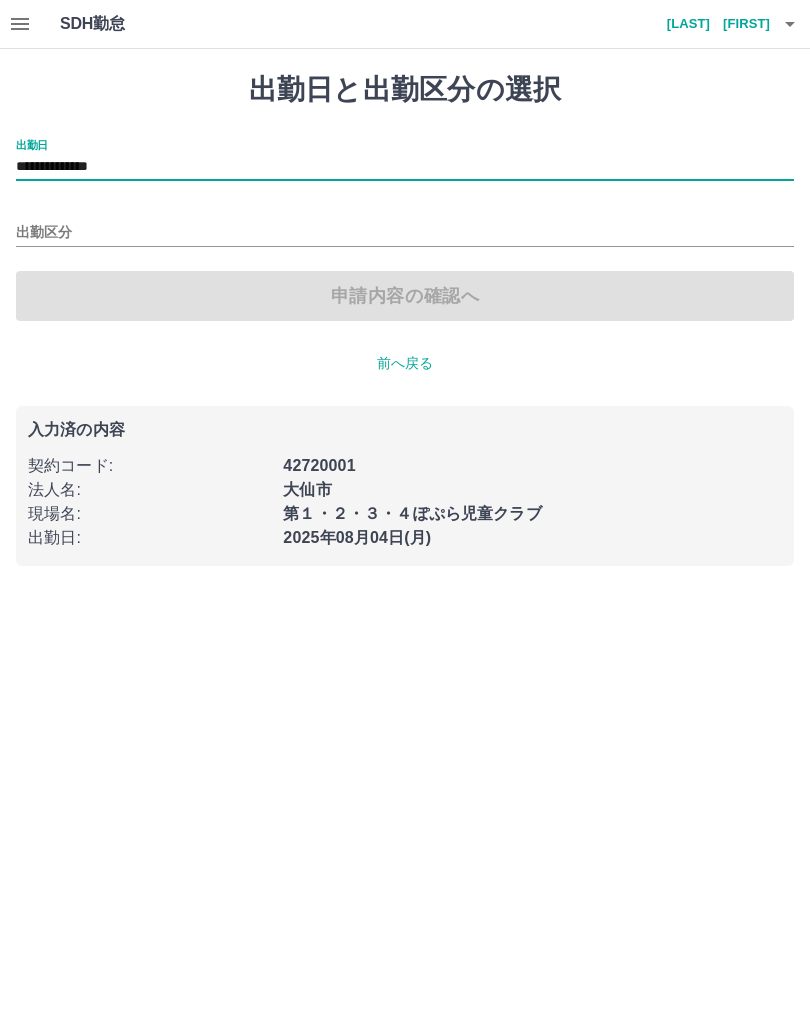 type on "**********" 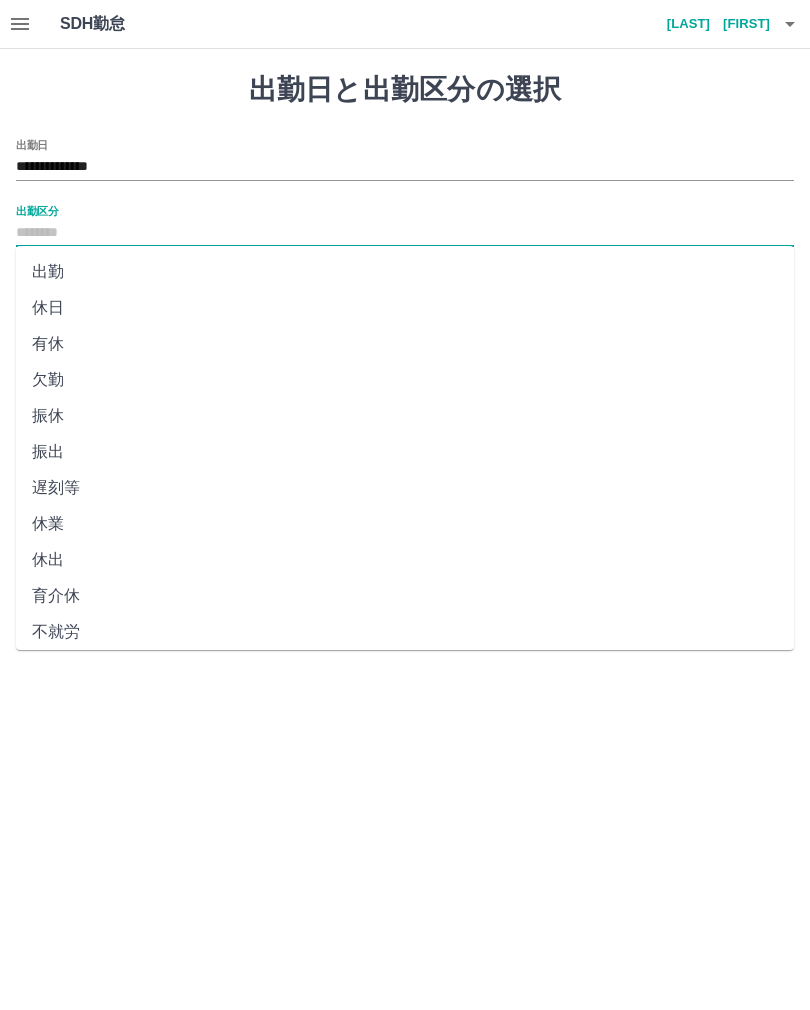 click on "出勤" at bounding box center [405, 272] 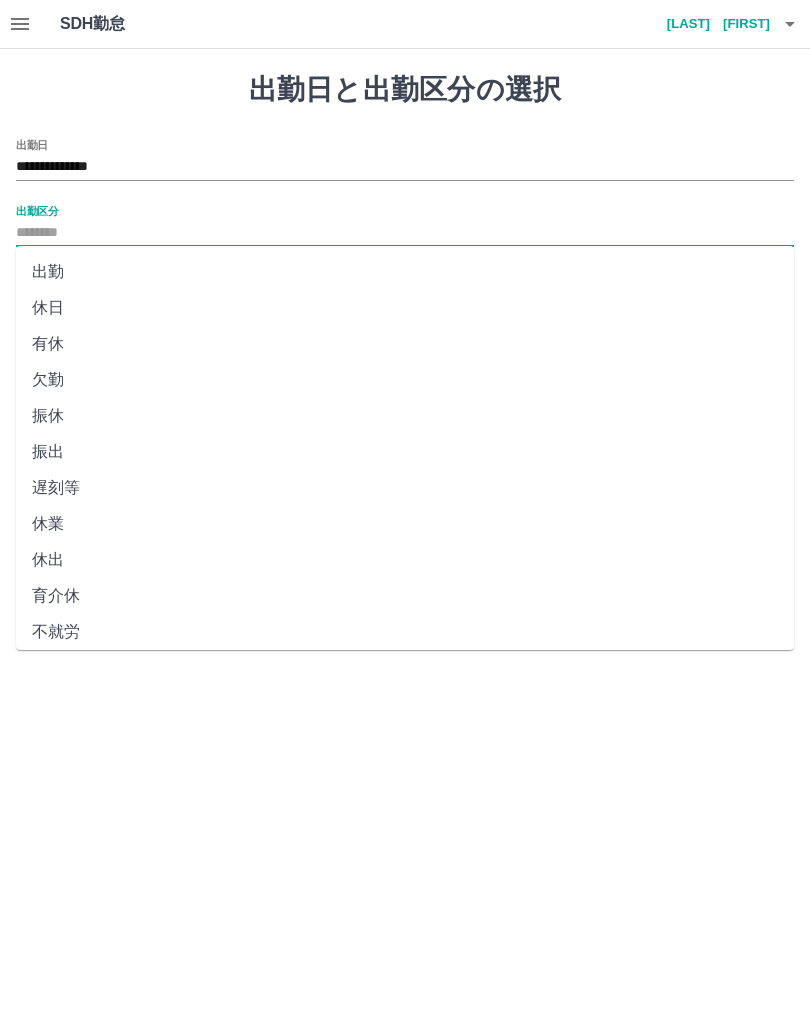 type on "**" 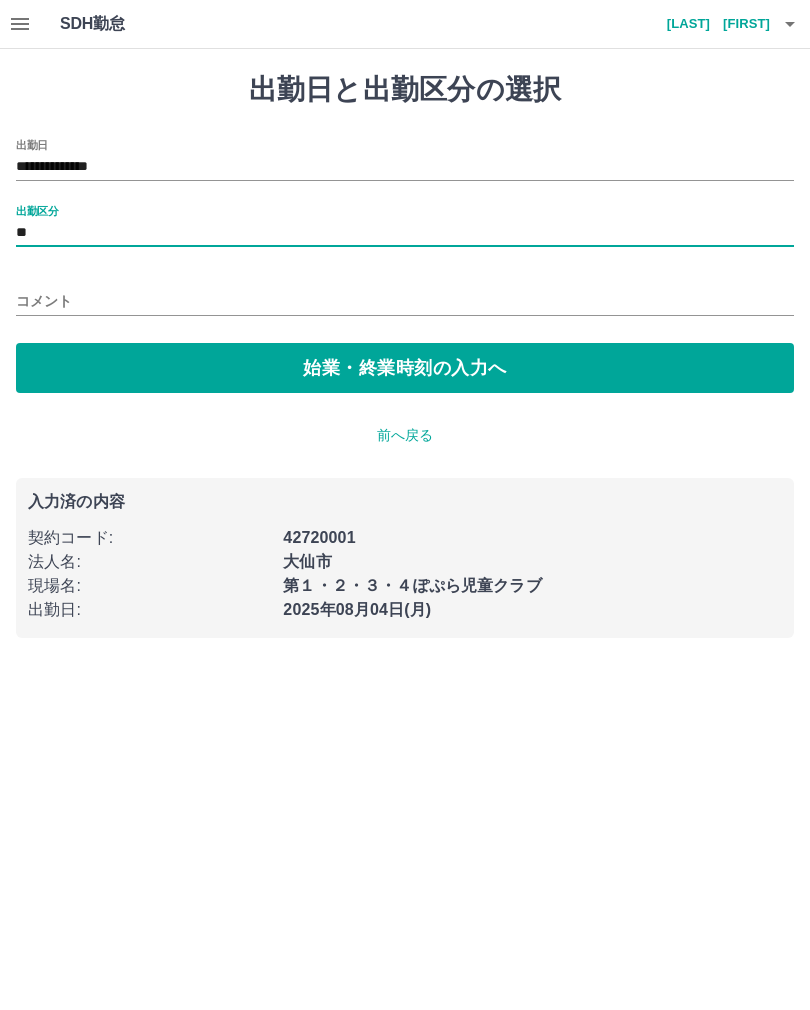 click on "始業・終業時刻の入力へ" at bounding box center [405, 368] 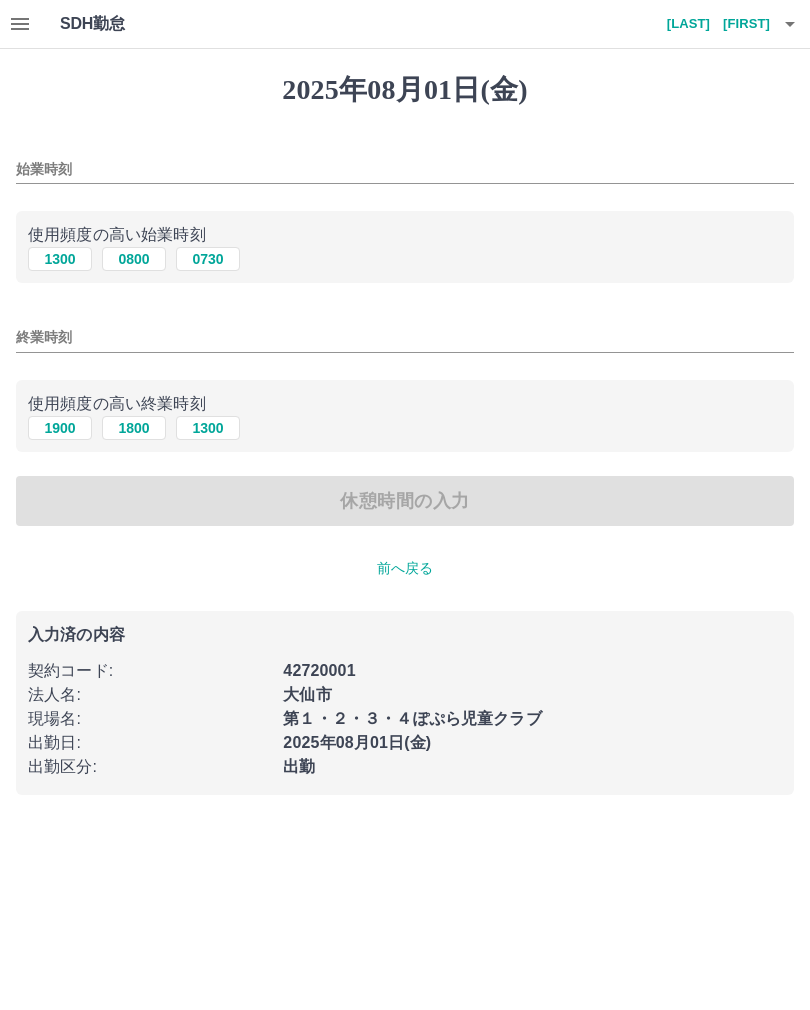 click on "0800" at bounding box center (134, 259) 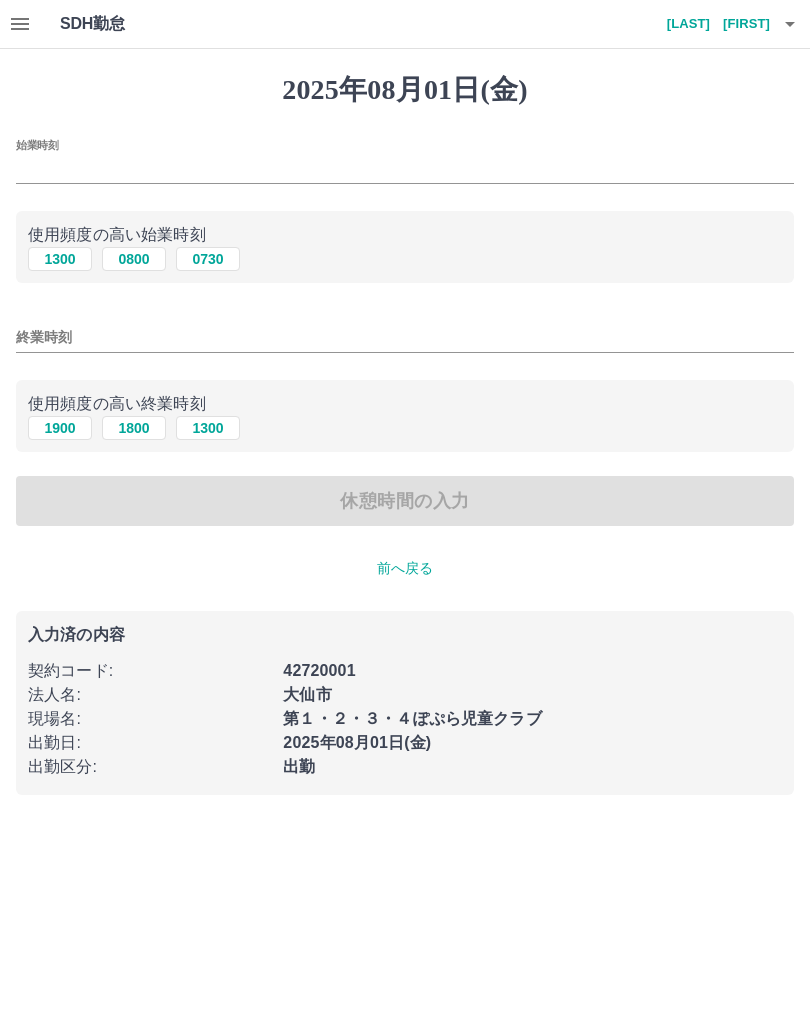 type on "****" 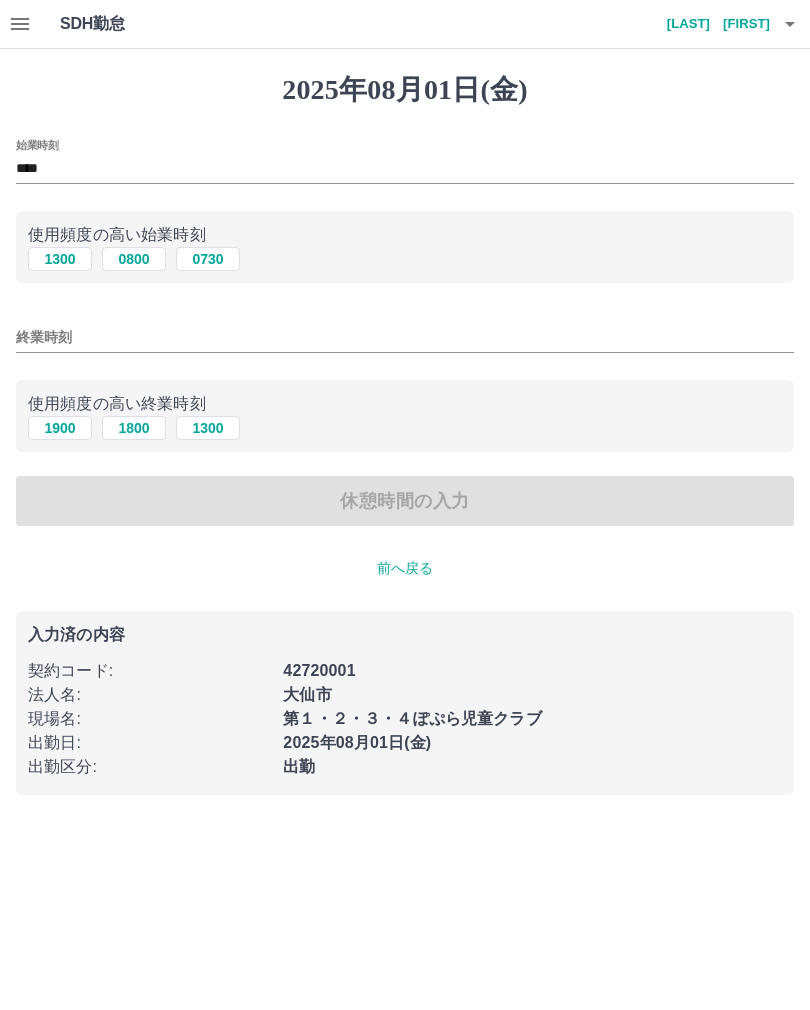 click on "1900" at bounding box center [60, 428] 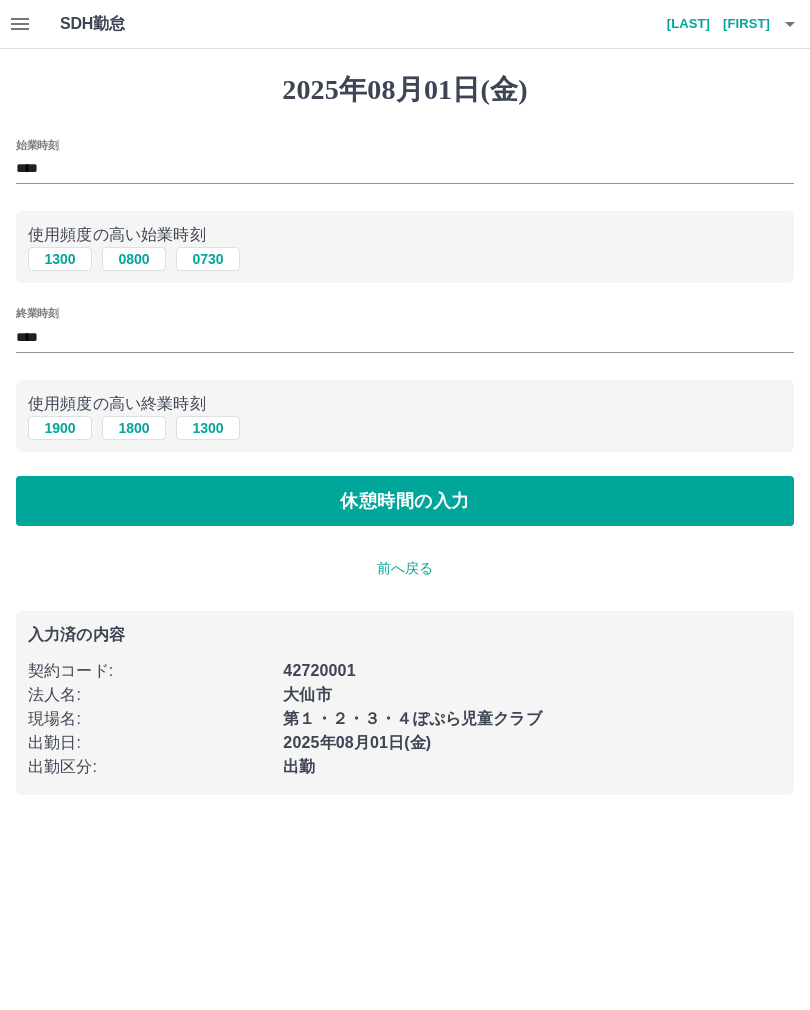 click on "休憩時間の入力" at bounding box center [405, 501] 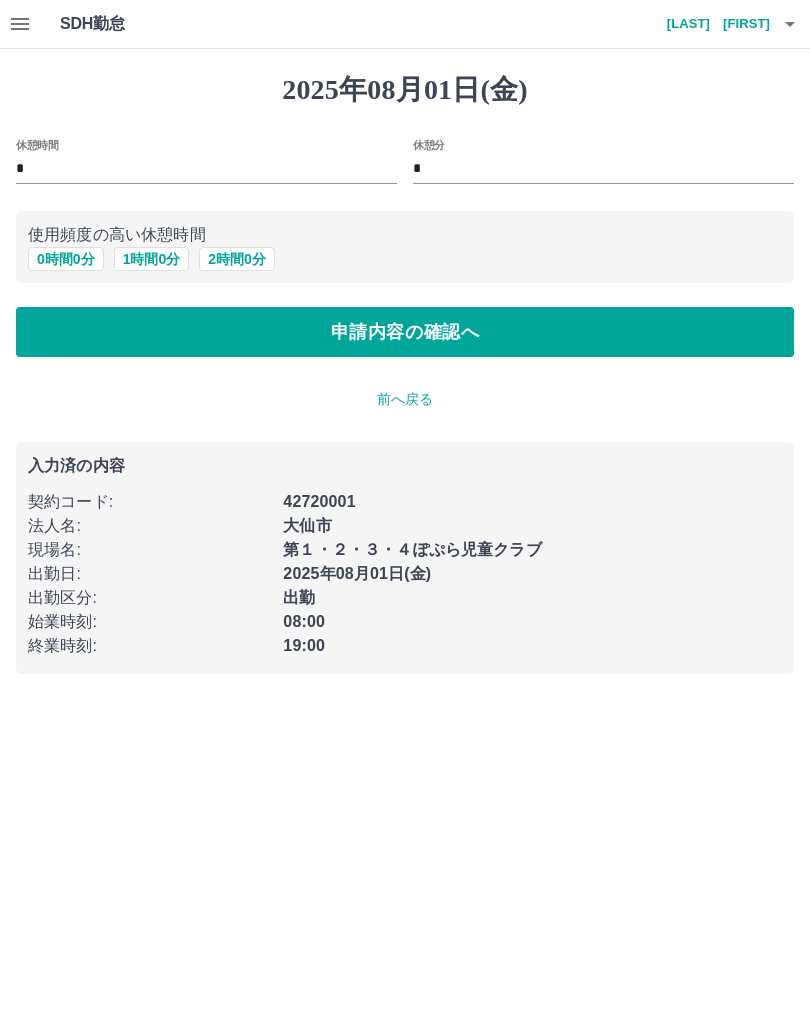 click on "2 時間 0 分" at bounding box center [237, 259] 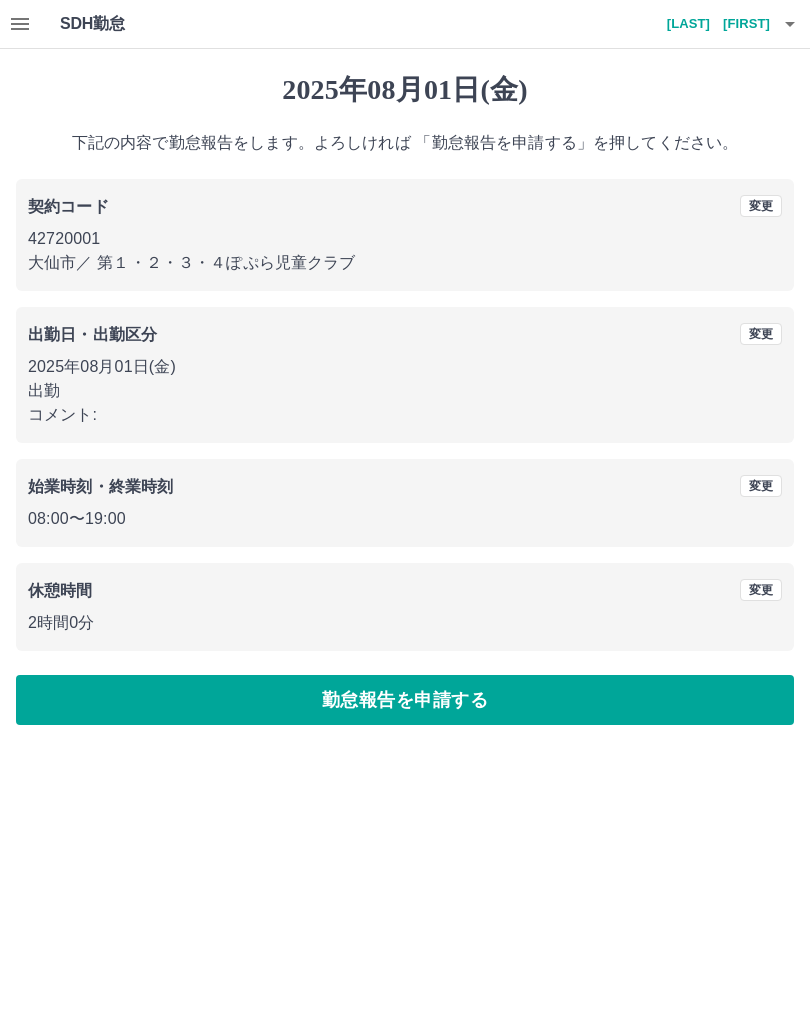 click on "勤怠報告を申請する" at bounding box center (405, 700) 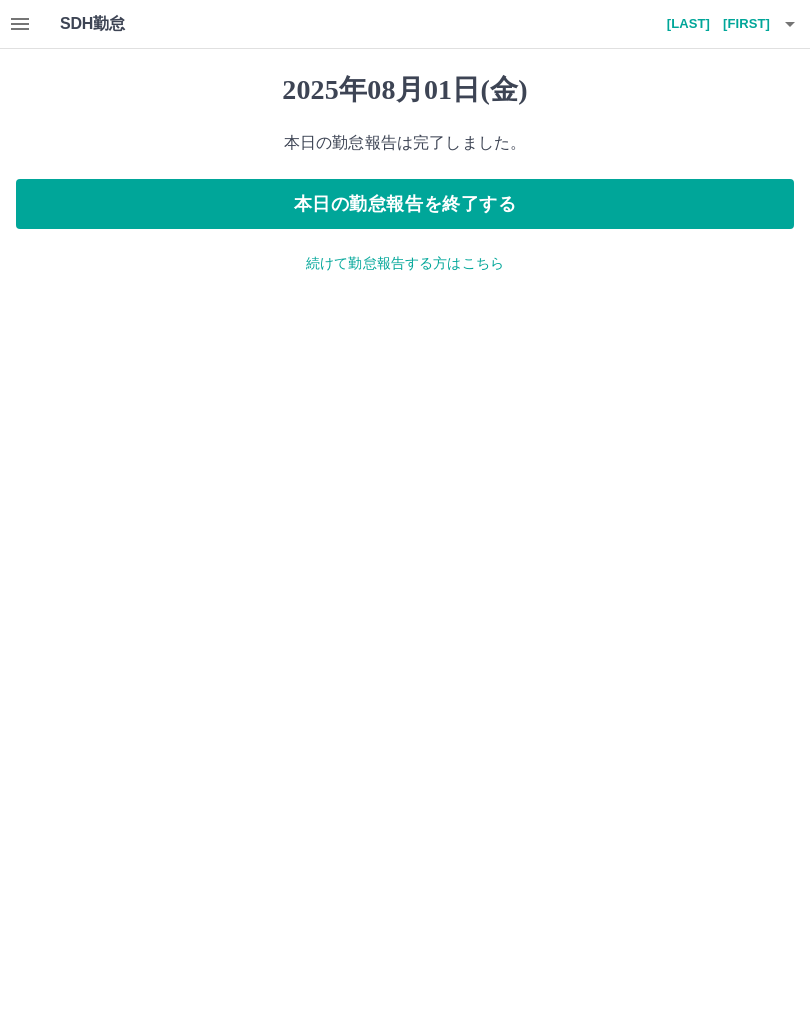 click on "続けて勤怠報告する方はこちら" at bounding box center (405, 263) 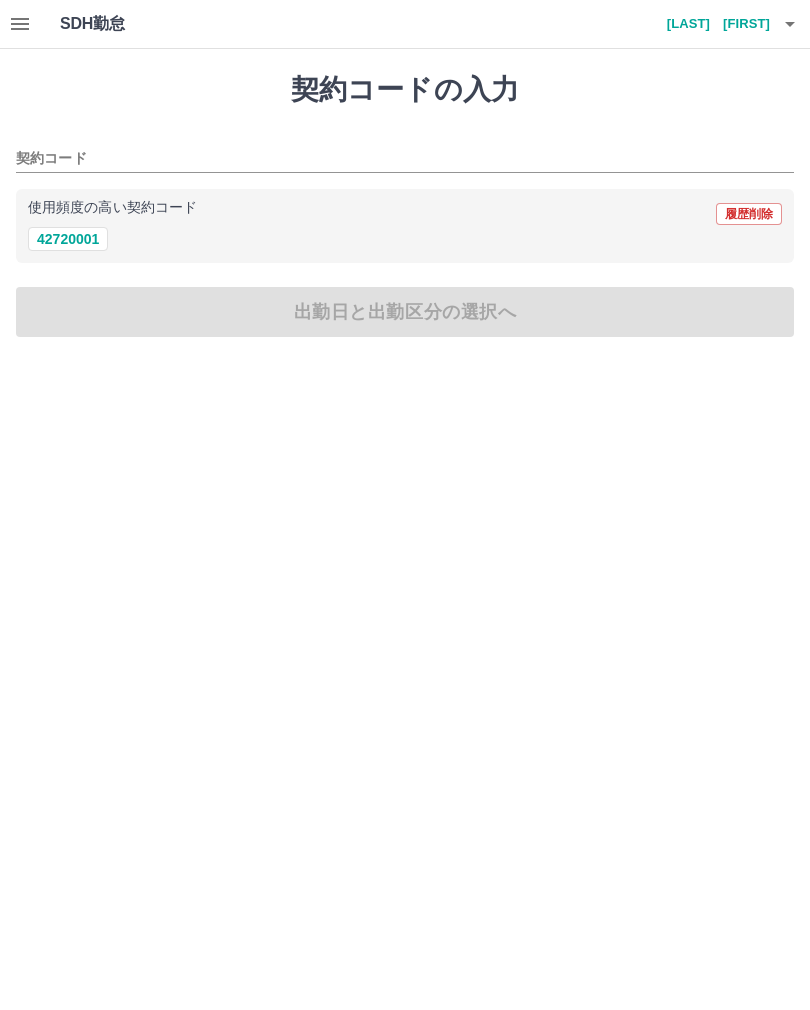 click on "42720001" at bounding box center [68, 239] 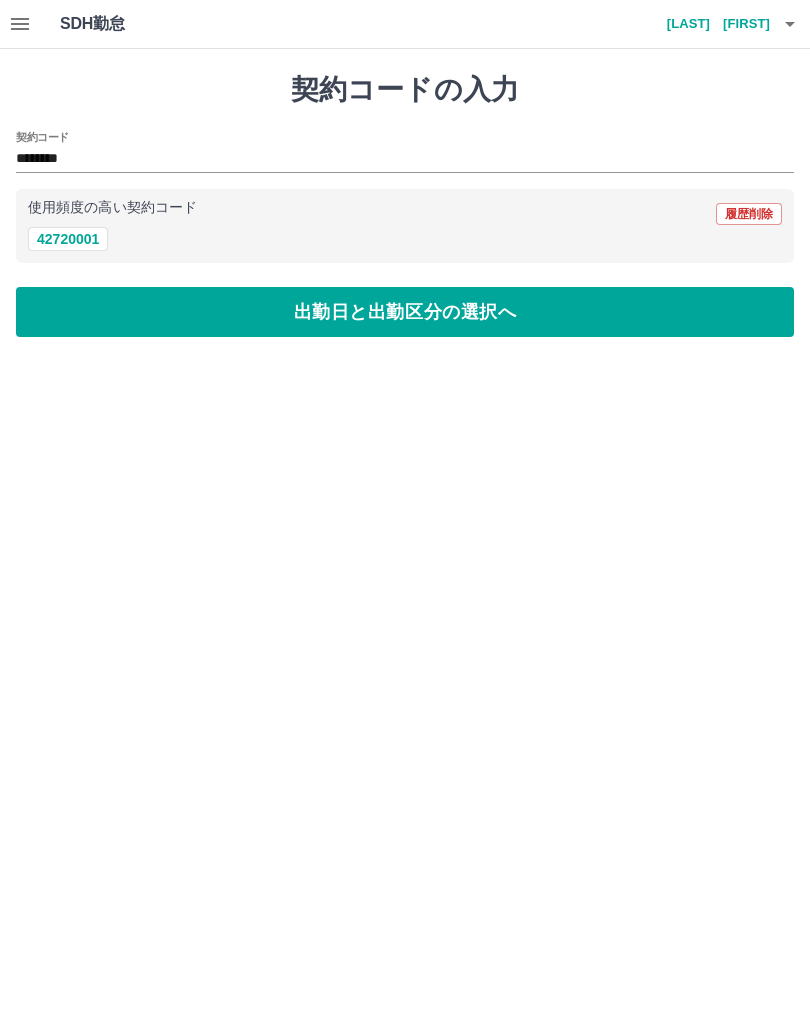 click on "出勤日と出勤区分の選択へ" at bounding box center [405, 312] 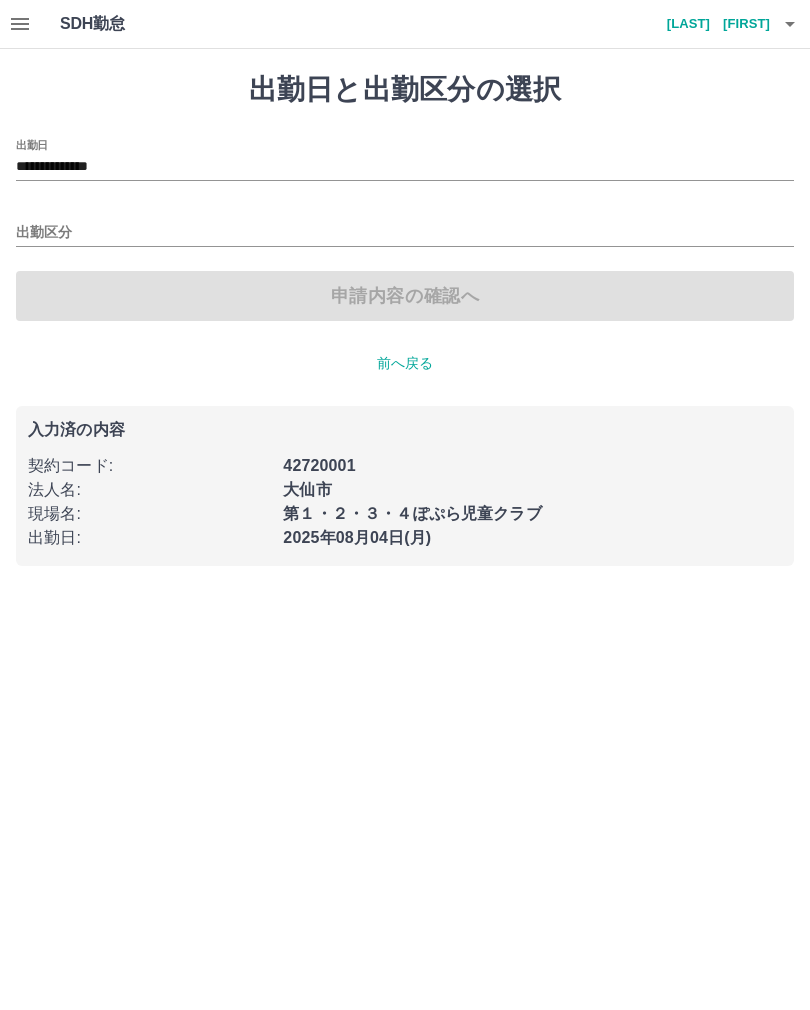 click on "**********" at bounding box center (405, 167) 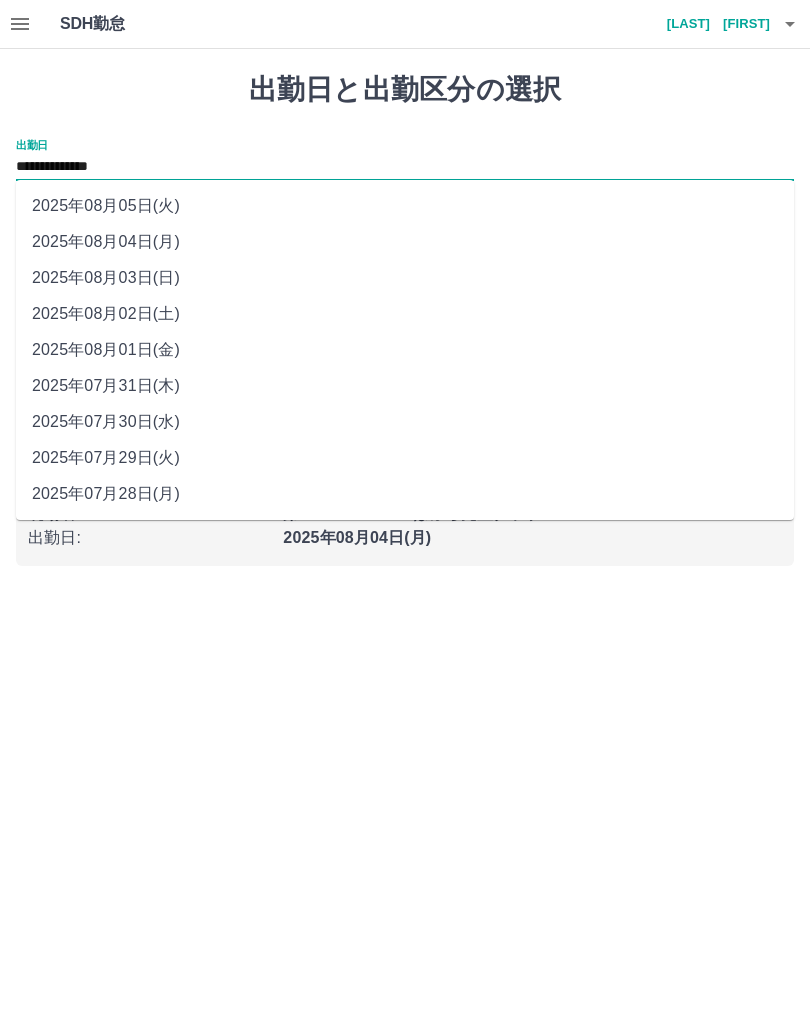 click on "2025年08月02日(土)" at bounding box center [405, 314] 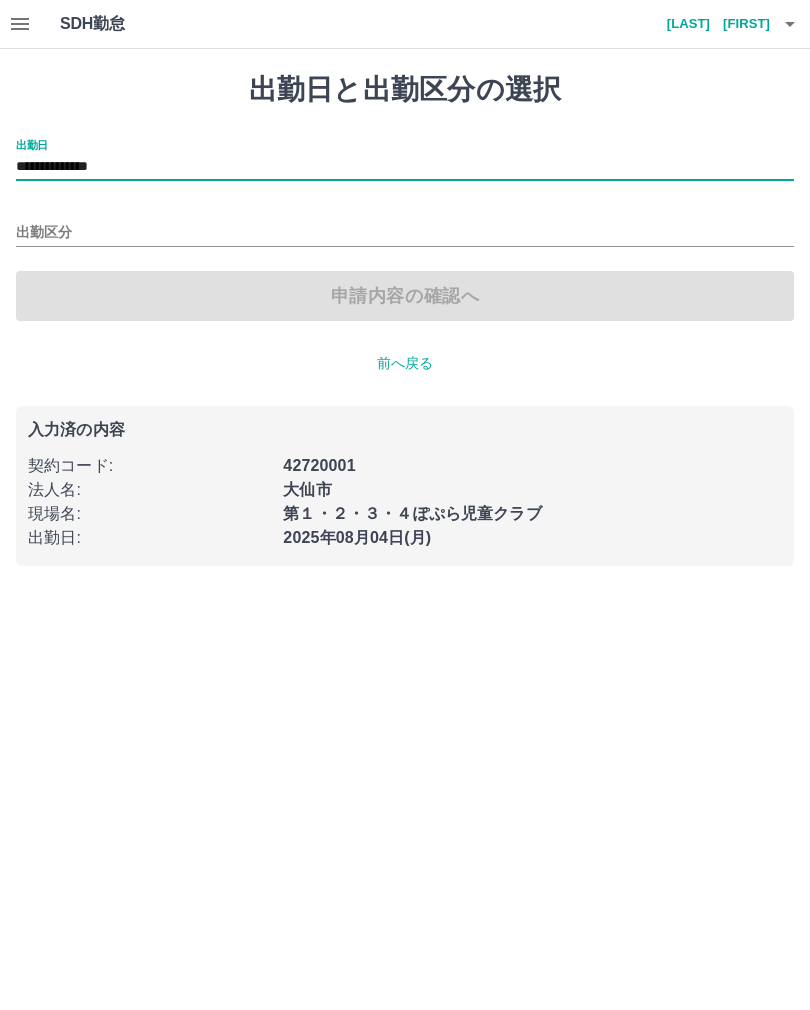 click on "出勤区分" at bounding box center [405, 233] 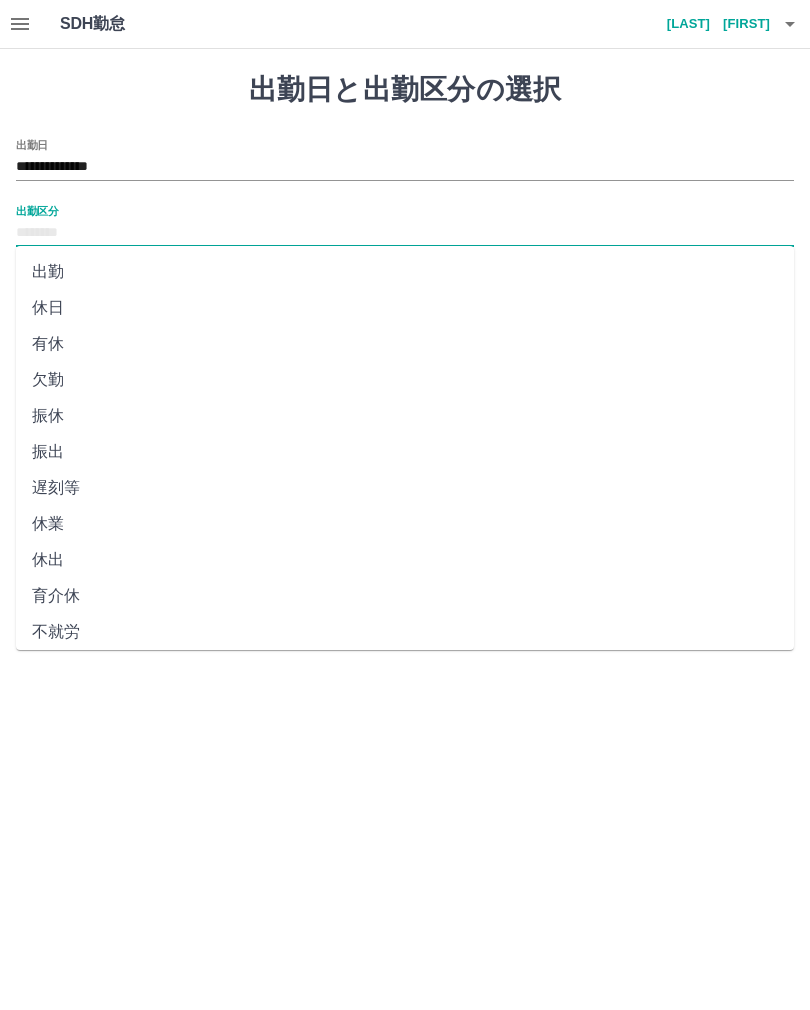 scroll, scrollTop: 0, scrollLeft: 0, axis: both 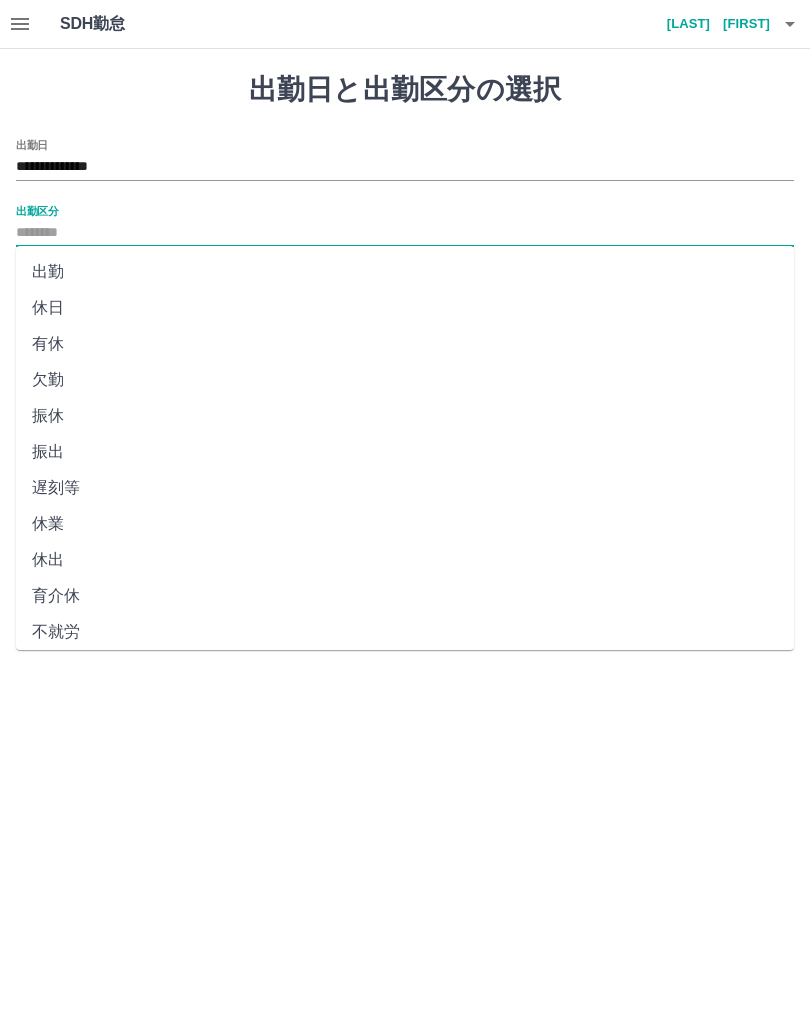 click on "休日" at bounding box center (405, 308) 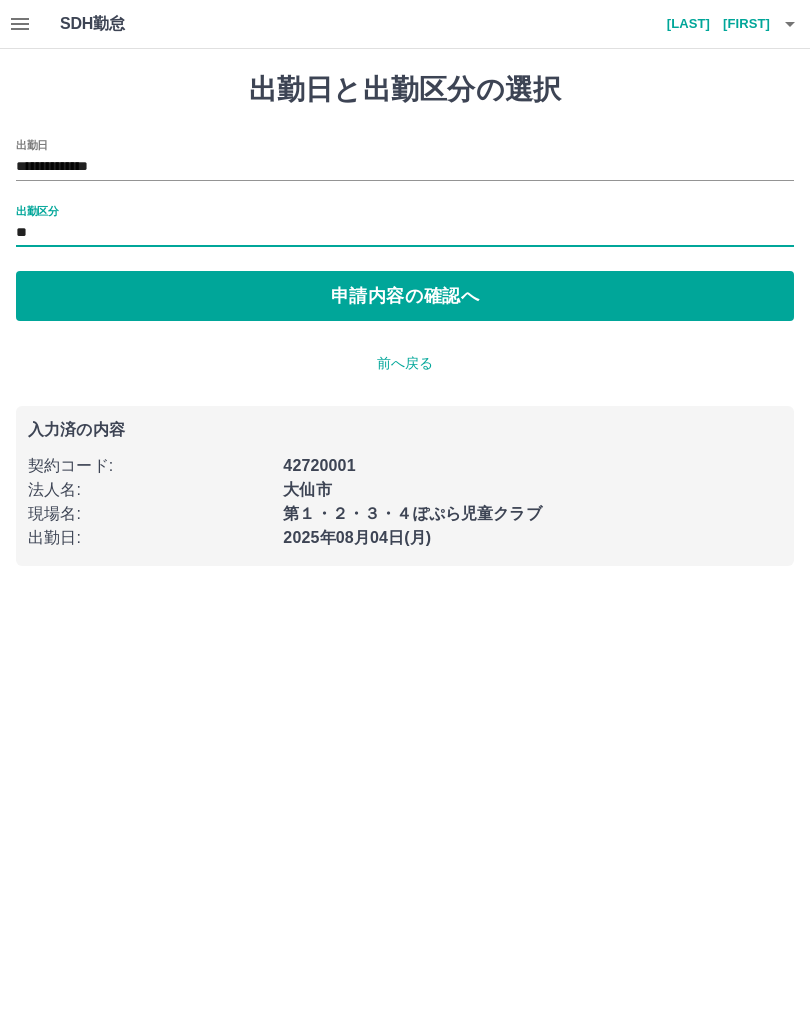 click on "申請内容の確認へ" at bounding box center (405, 296) 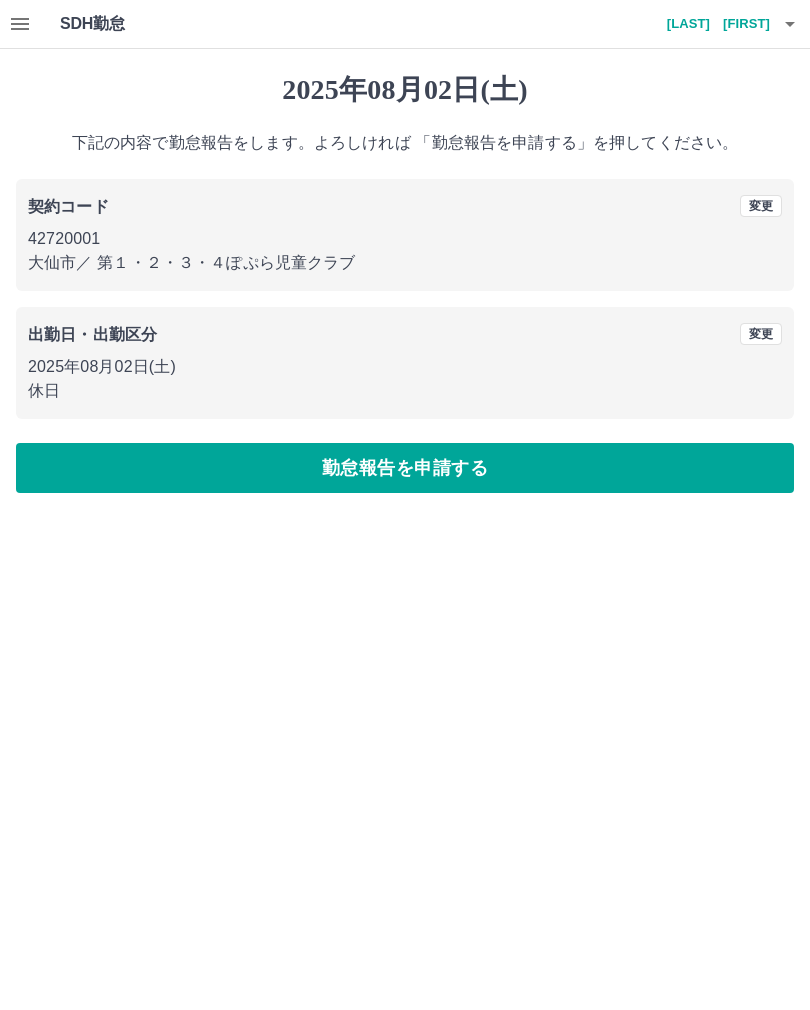 click on "勤怠報告を申請する" at bounding box center [405, 468] 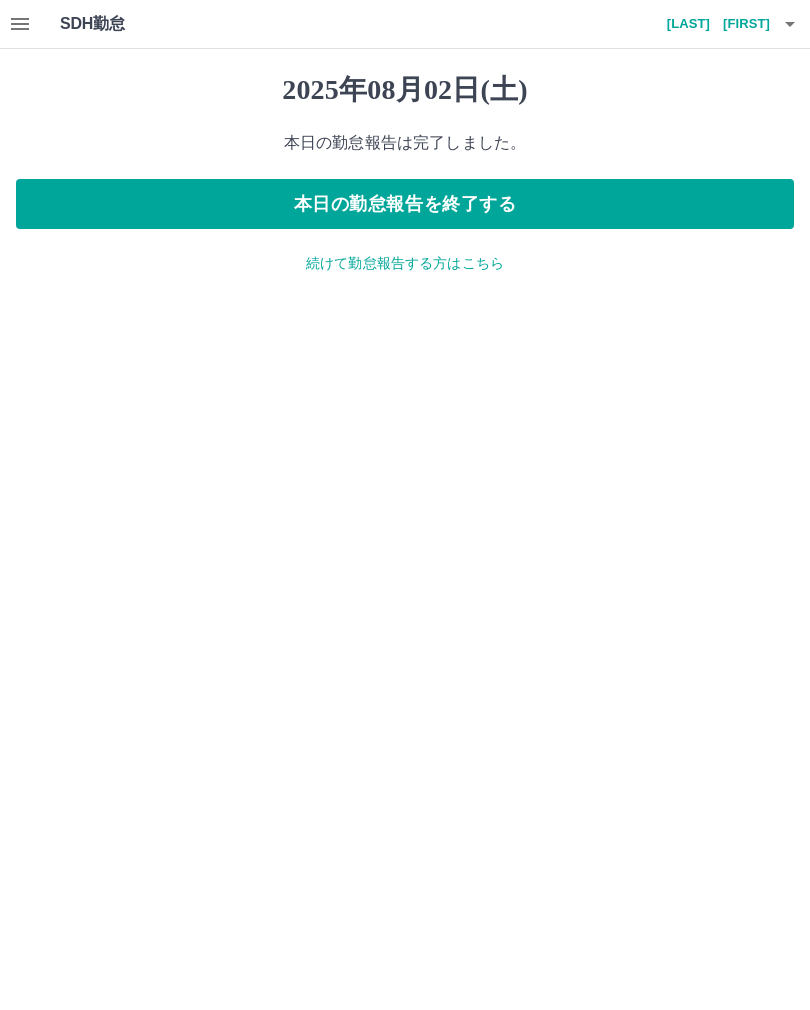 click on "続けて勤怠報告する方はこちら" at bounding box center [405, 263] 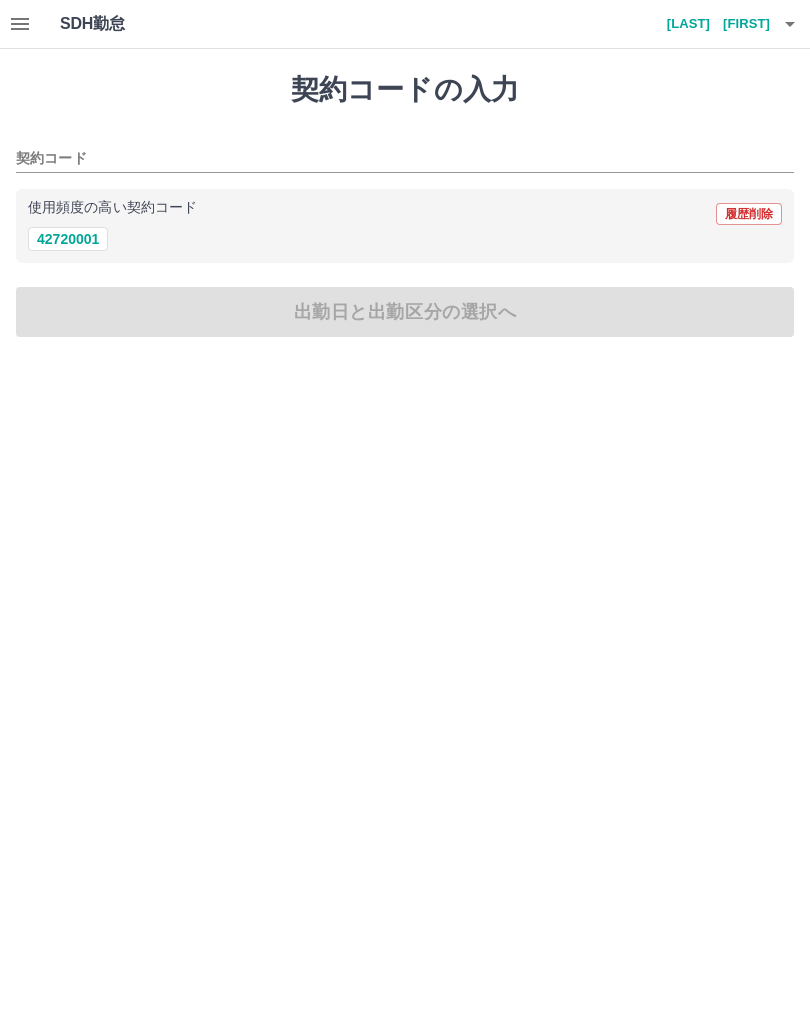 click on "42720001" at bounding box center [68, 239] 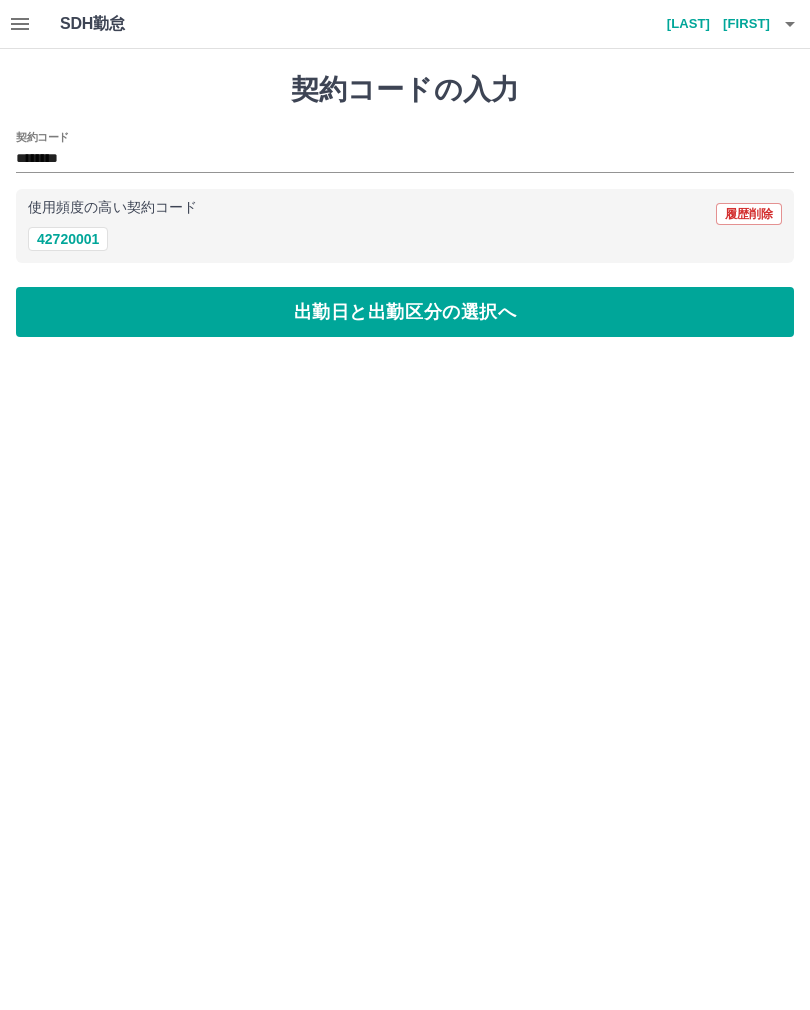 click on "出勤日と出勤区分の選択へ" at bounding box center [405, 312] 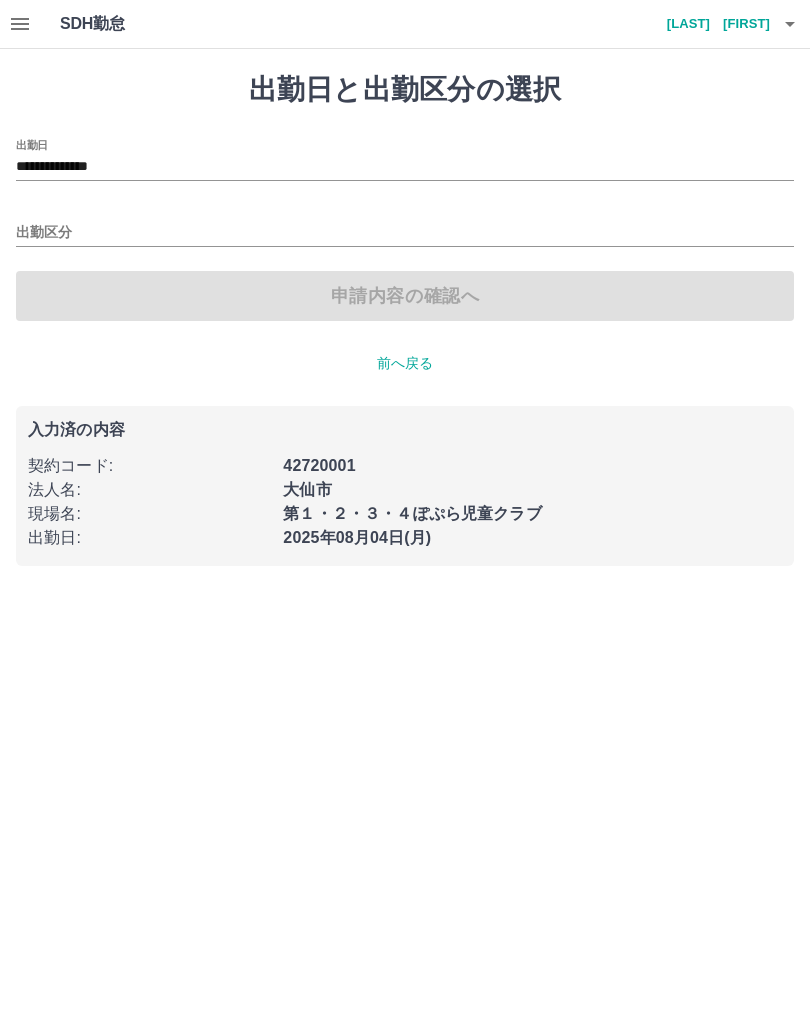 click on "**********" at bounding box center (405, 167) 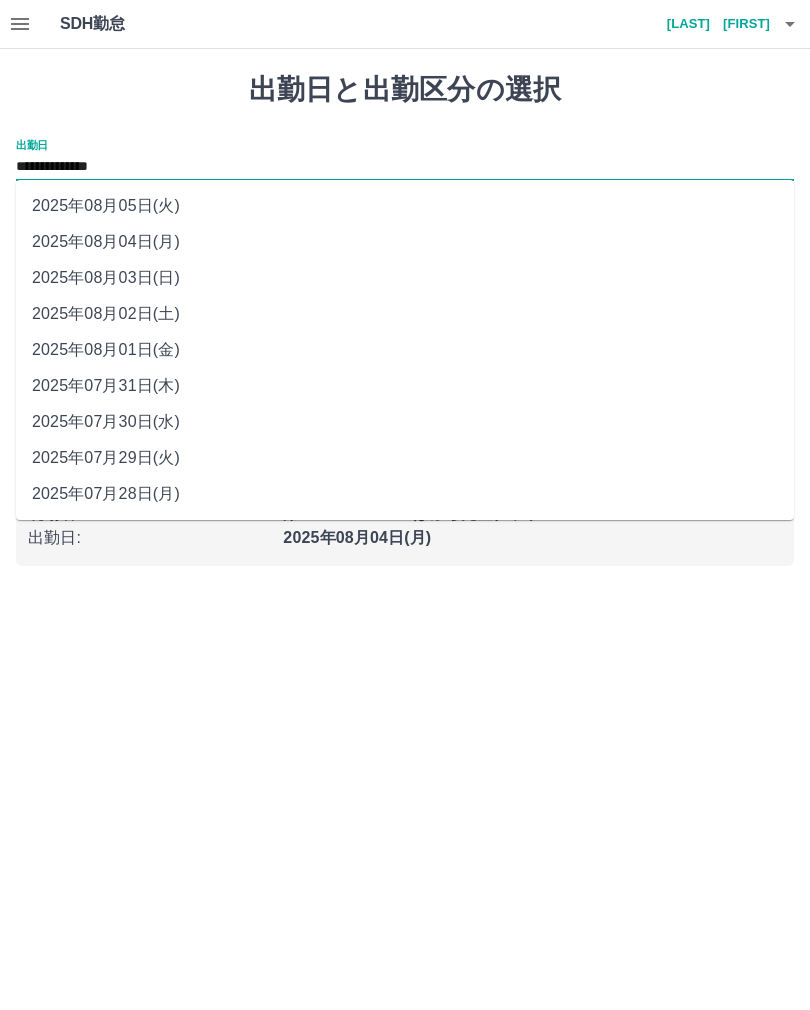 click on "2025年08月03日(日)" at bounding box center (405, 278) 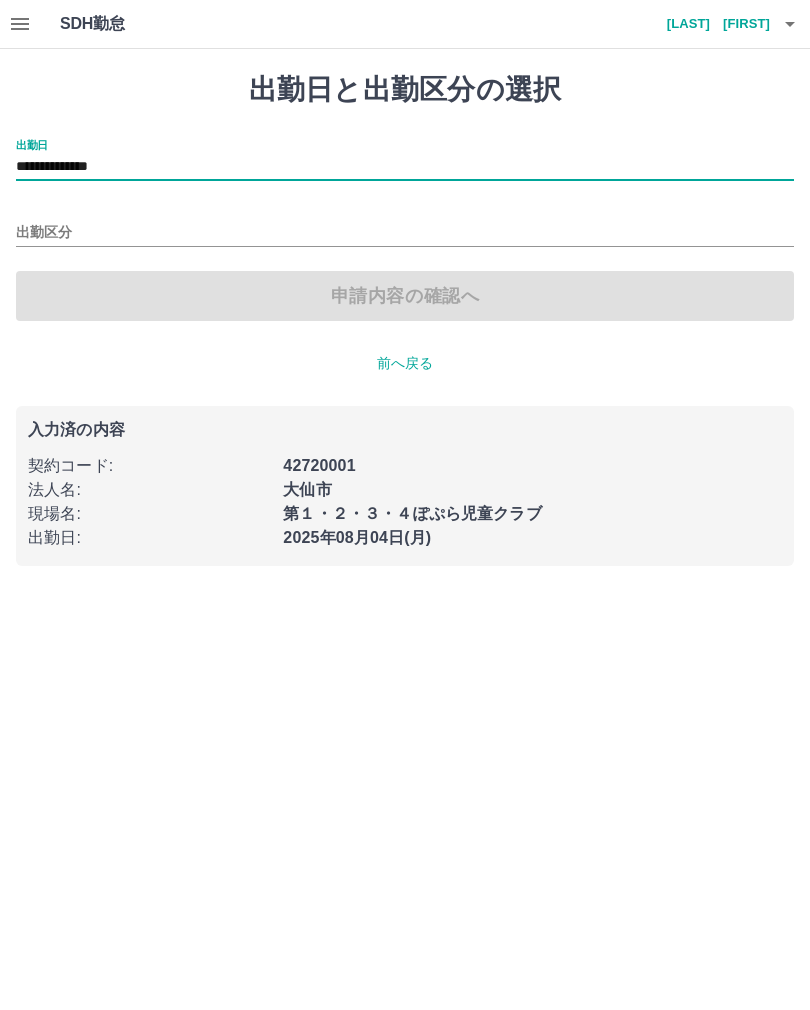 type on "**********" 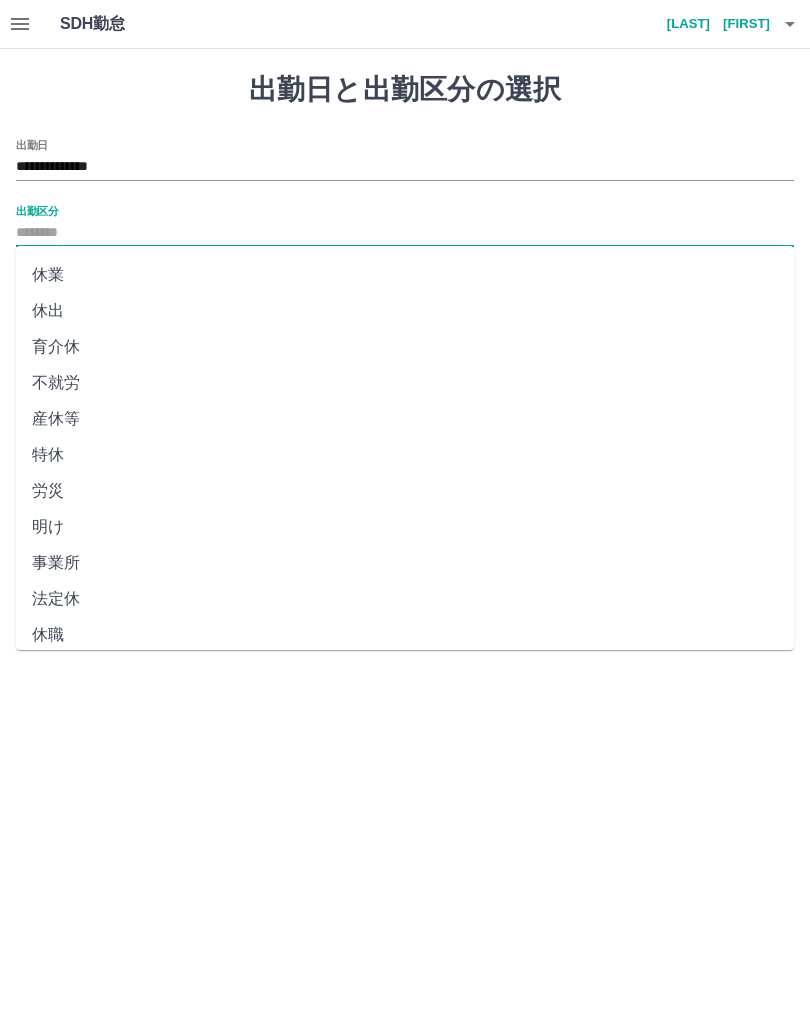 scroll, scrollTop: 248, scrollLeft: 0, axis: vertical 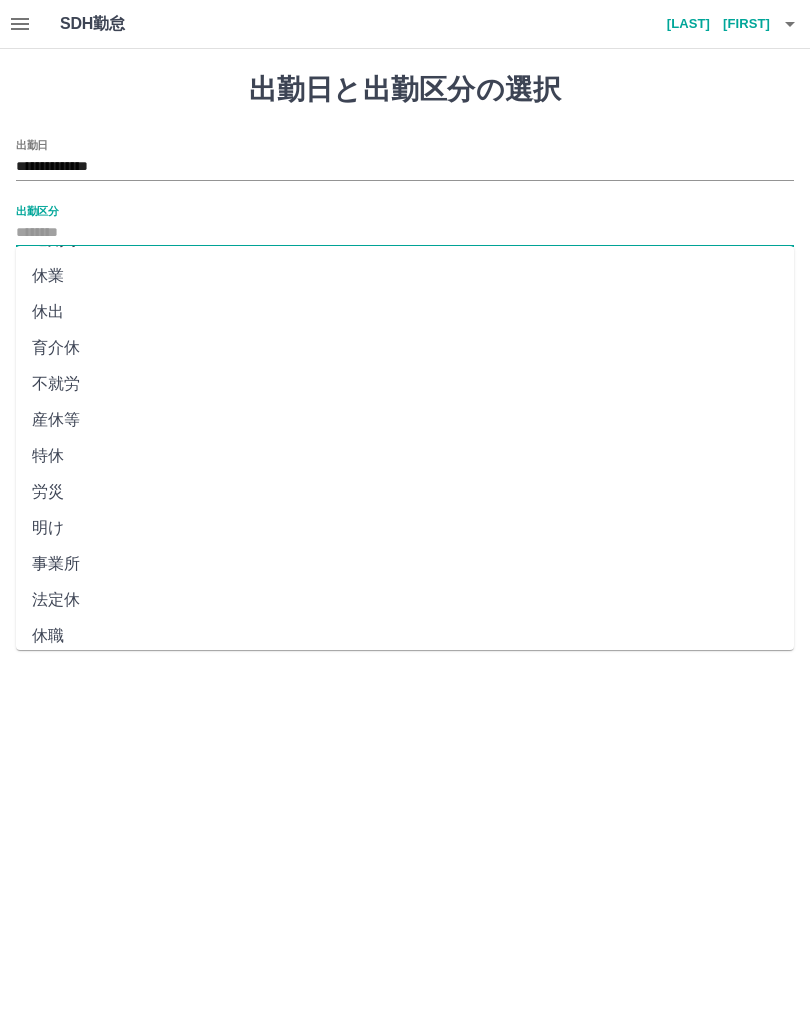 click on "法定休" at bounding box center (405, 600) 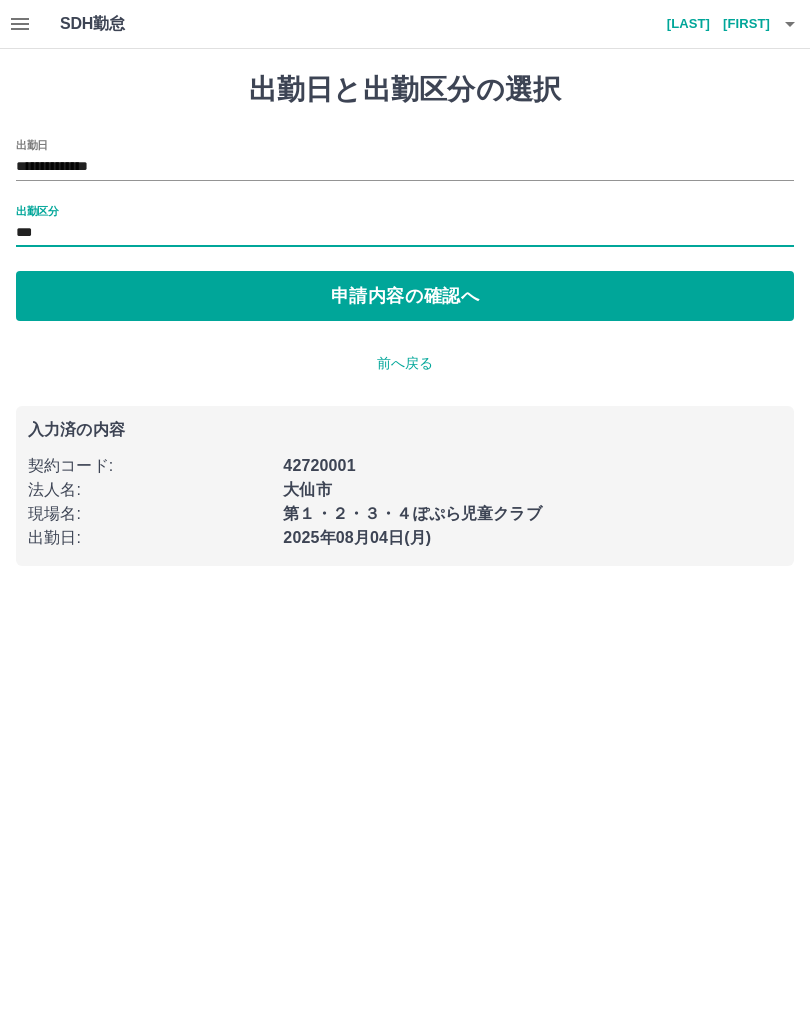click on "申請内容の確認へ" at bounding box center [405, 296] 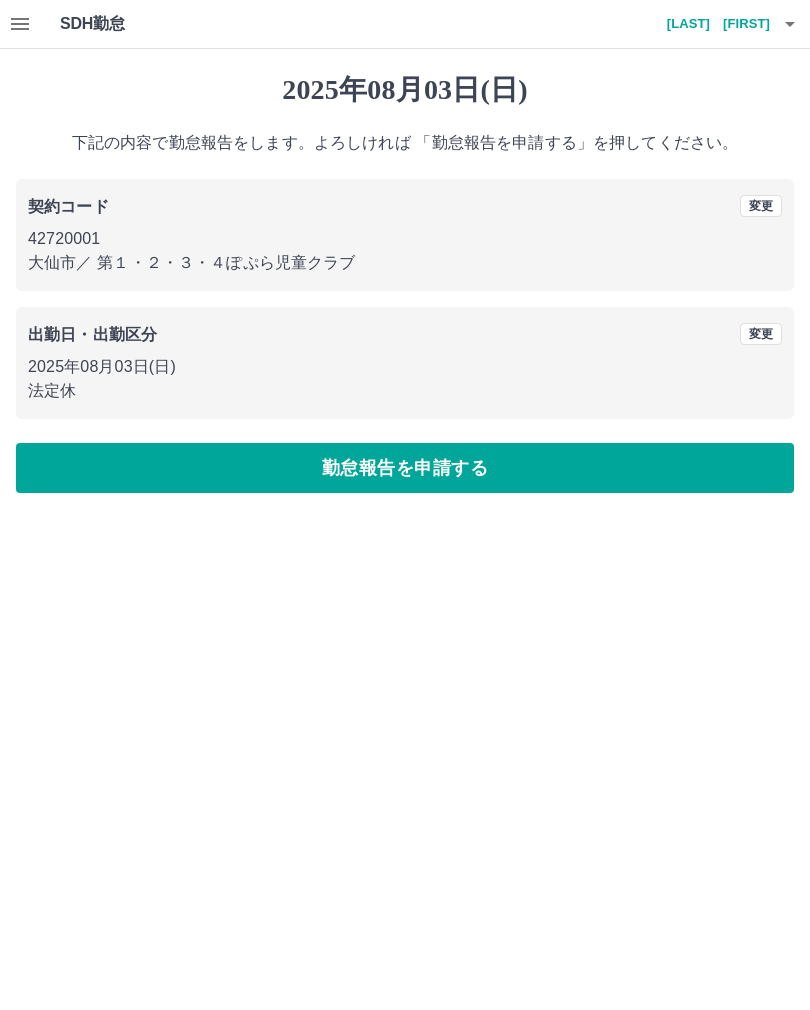 click on "勤怠報告を申請する" at bounding box center (405, 468) 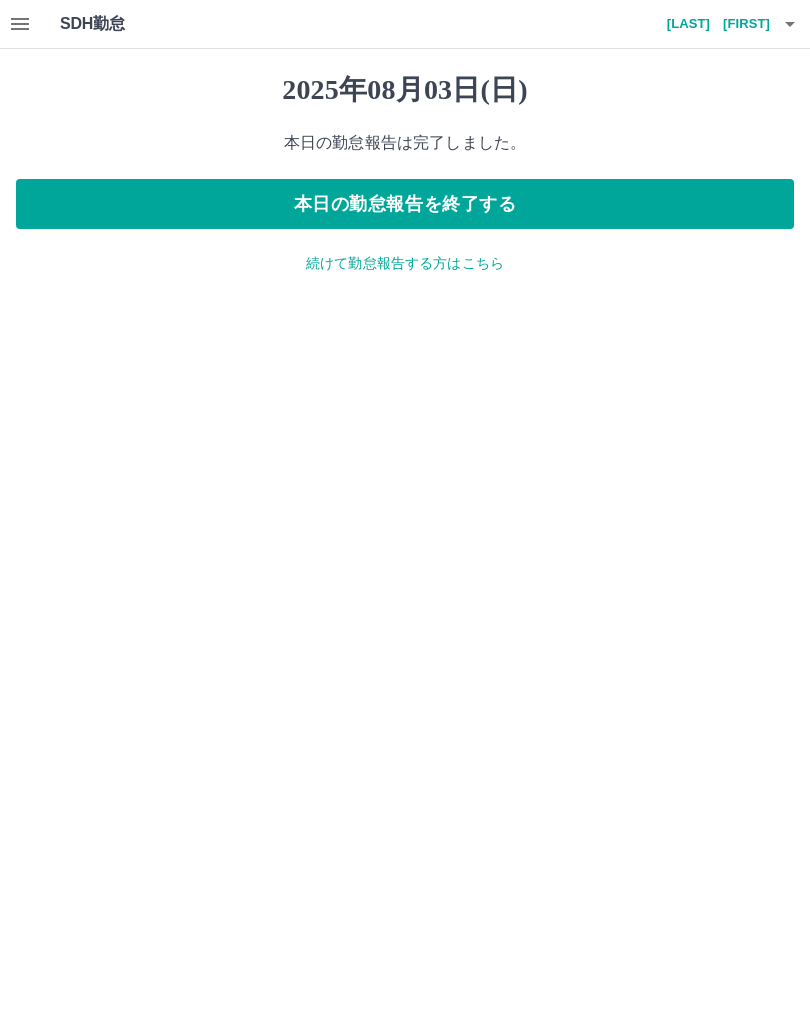 click on "続けて勤怠報告する方はこちら" at bounding box center (405, 263) 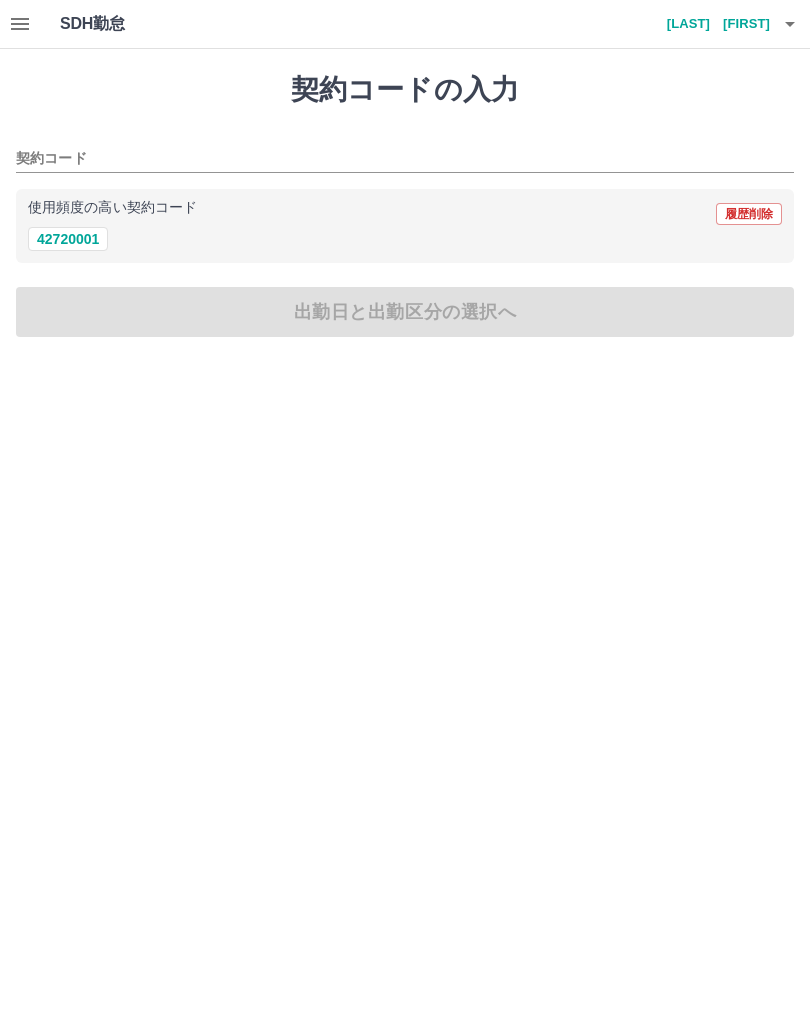 click on "42720001" at bounding box center [68, 239] 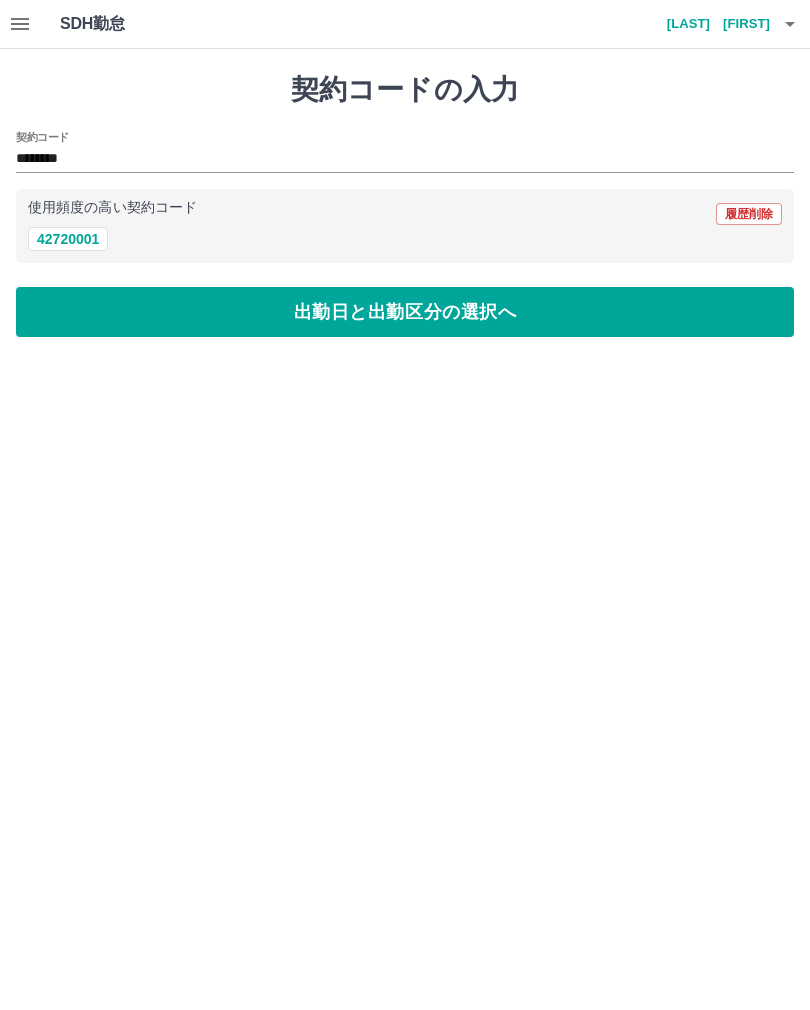 click on "出勤日と出勤区分の選択へ" at bounding box center (405, 312) 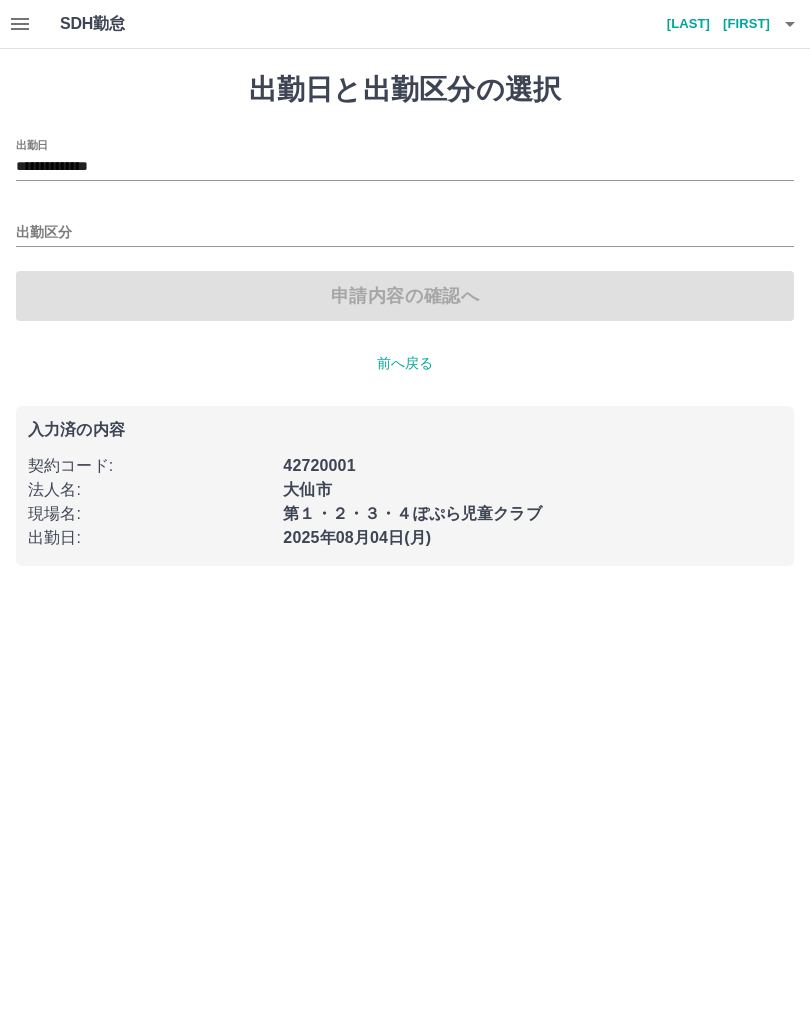 click on "出勤区分" at bounding box center (405, 233) 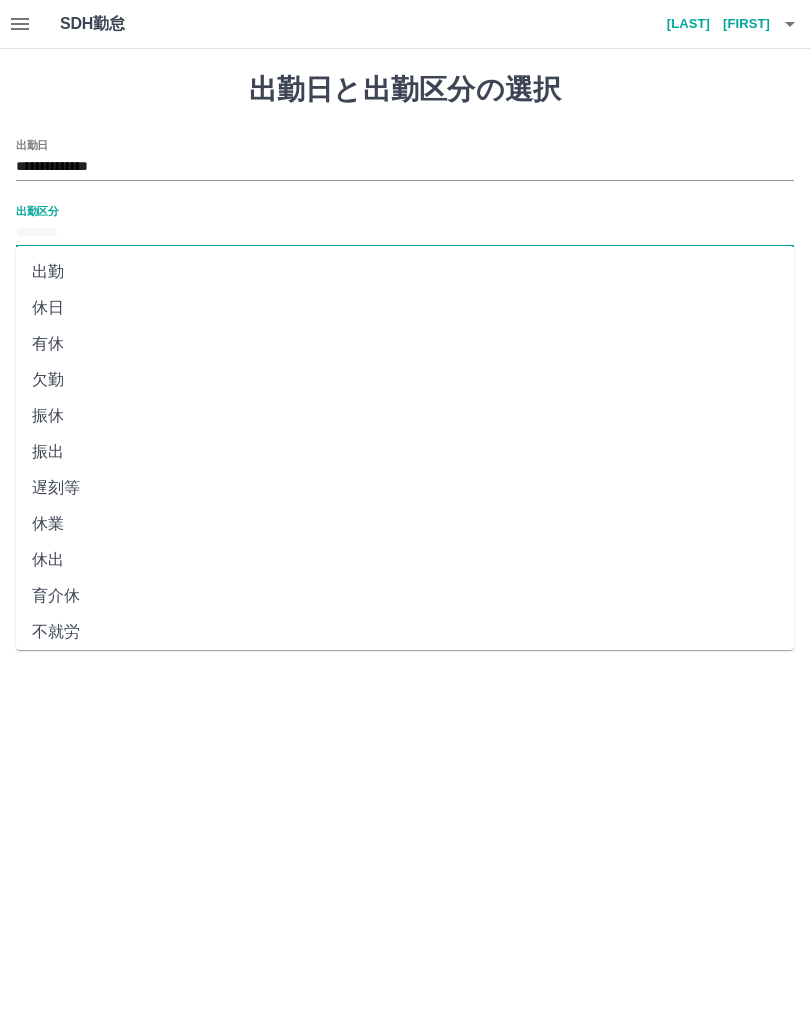 click on "出勤" at bounding box center [405, 272] 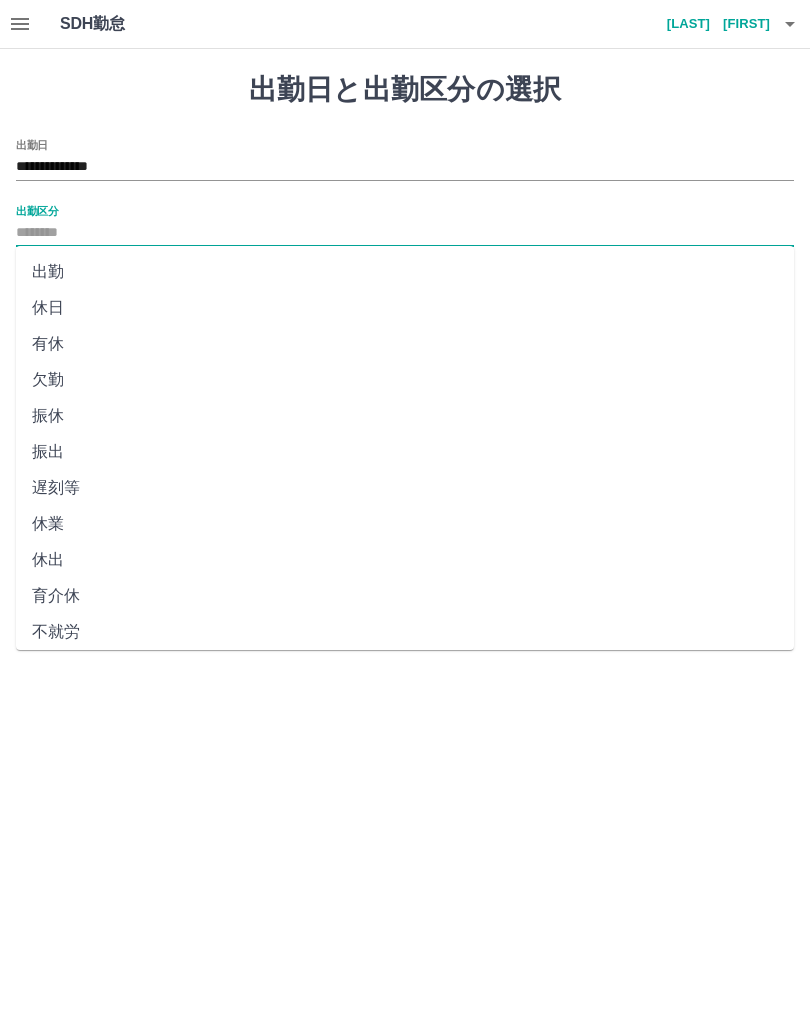 type on "**" 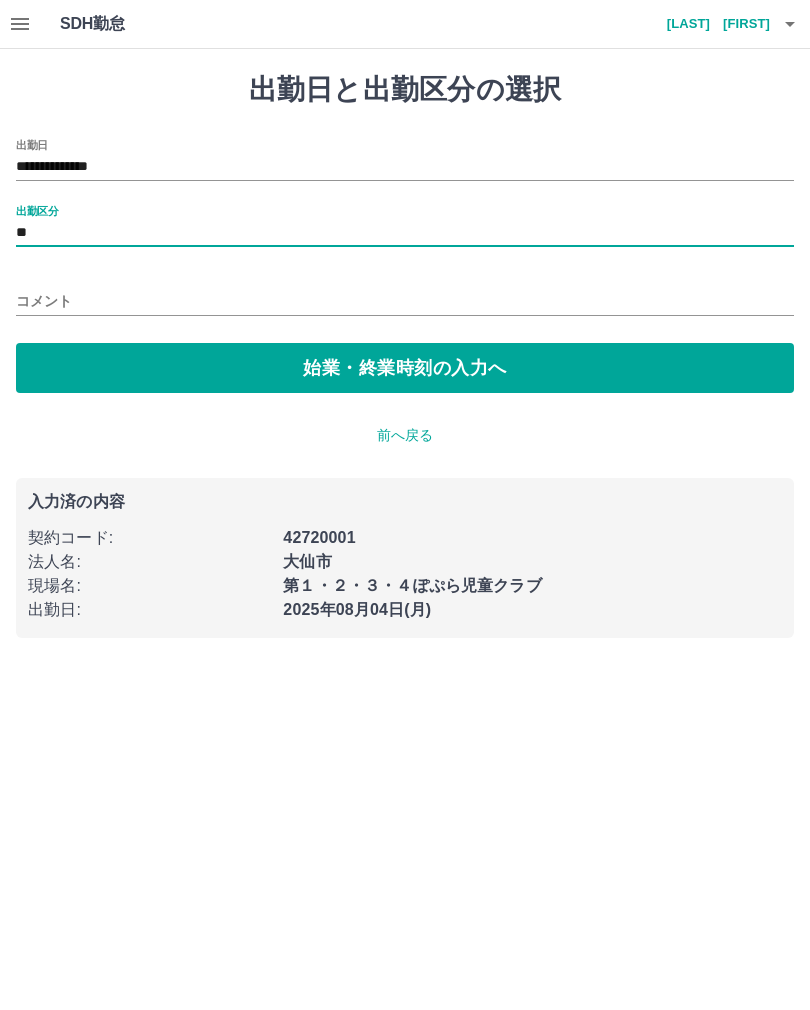 click on "始業・終業時刻の入力へ" at bounding box center (405, 368) 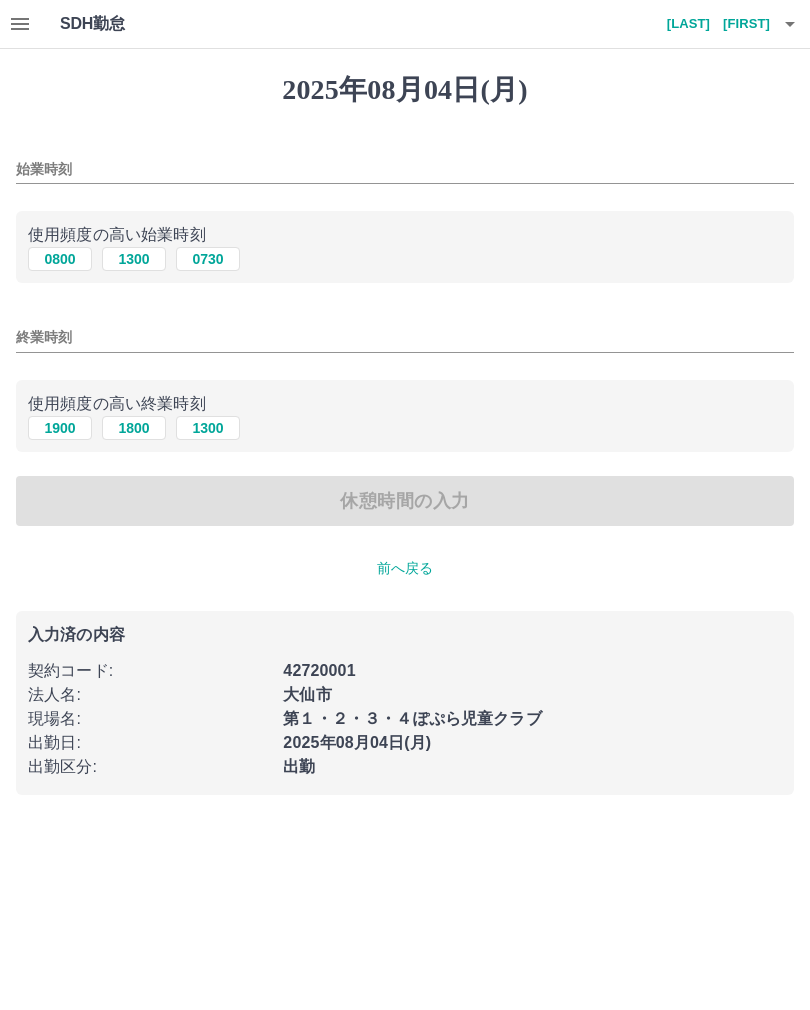 click on "0800" at bounding box center (60, 259) 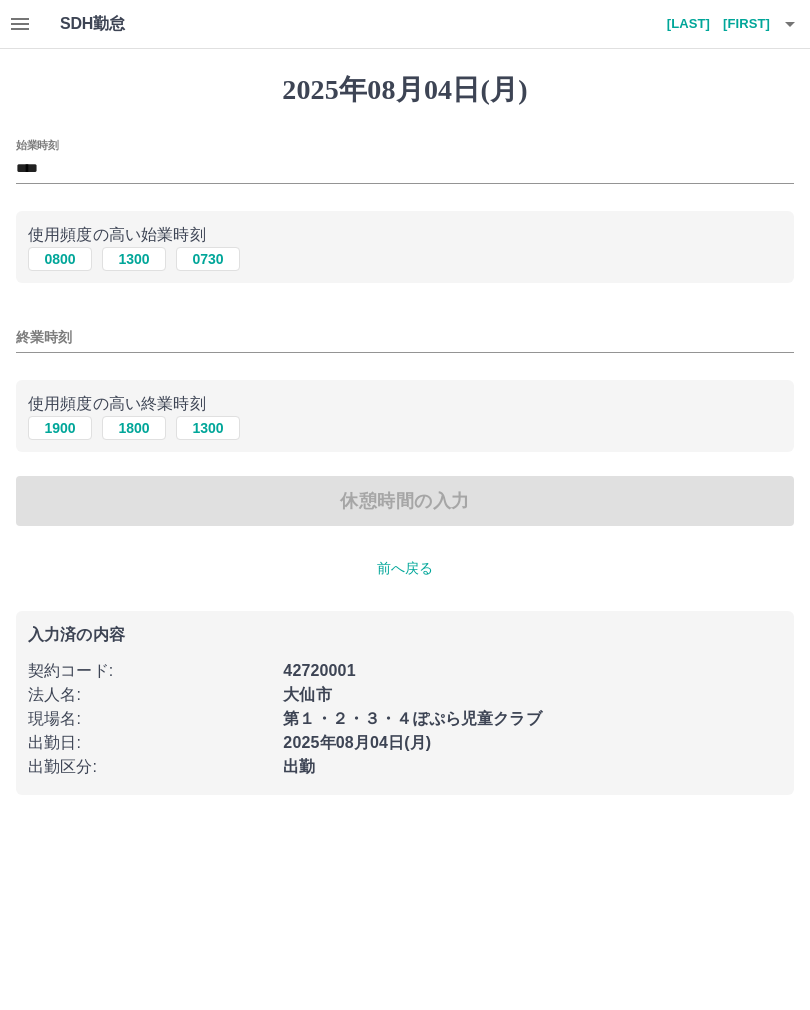 click on "1800" at bounding box center [134, 428] 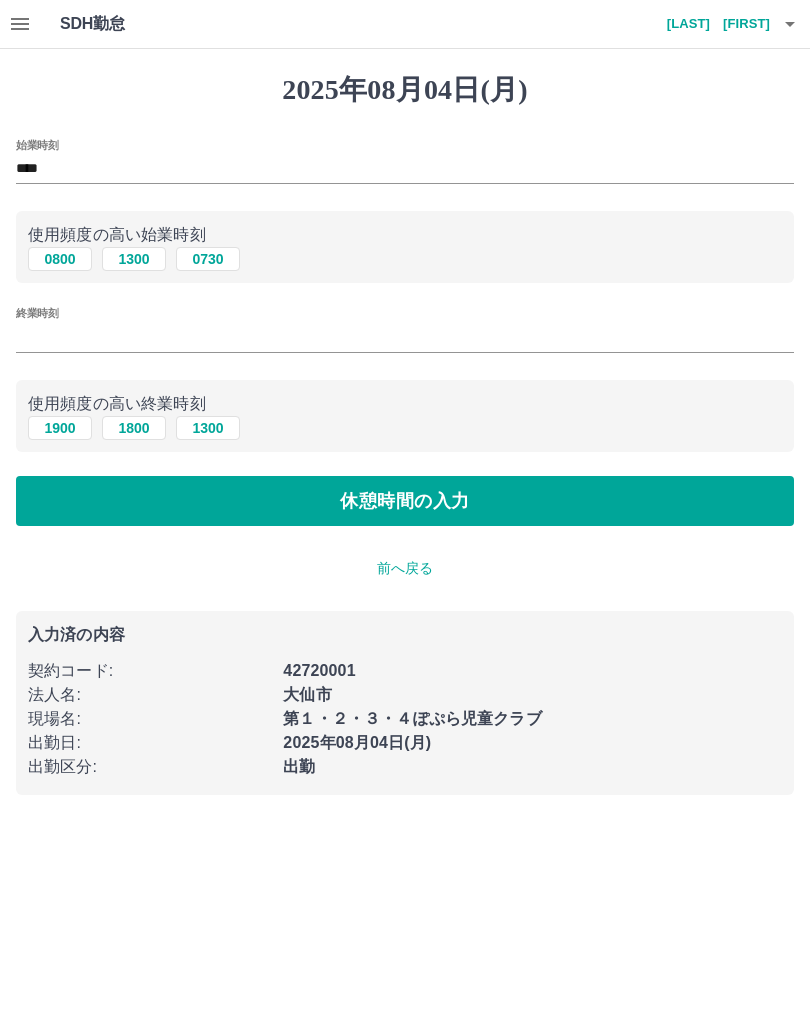 type on "****" 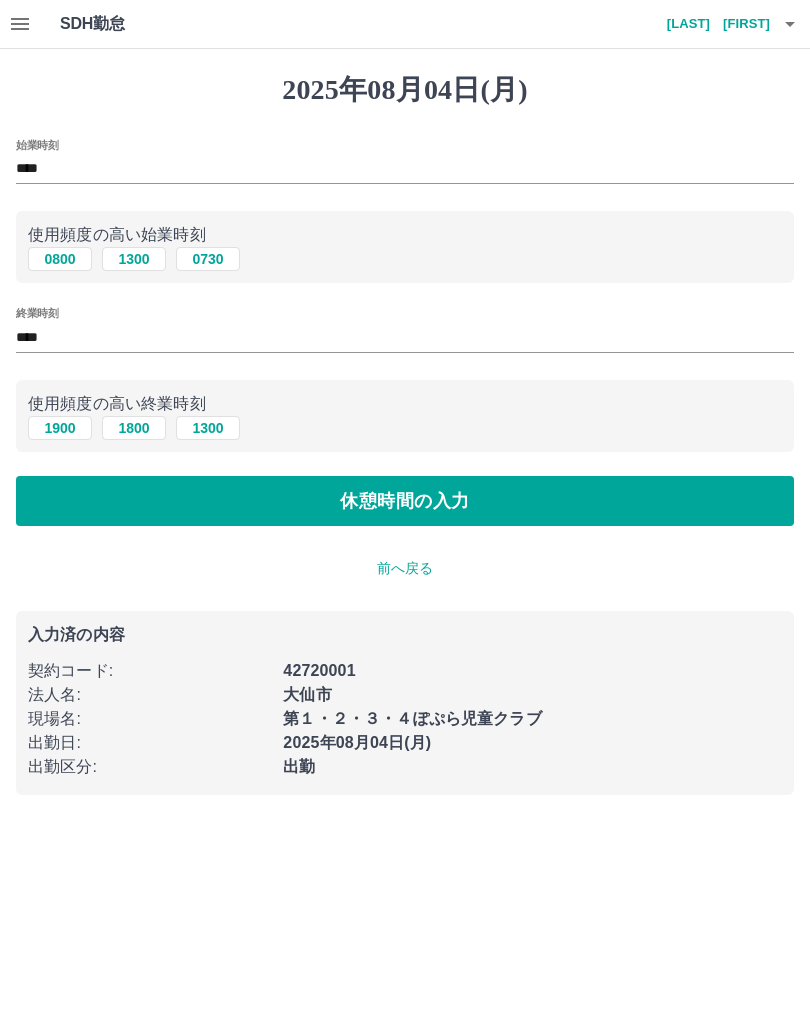 click on "休憩時間の入力" at bounding box center (405, 501) 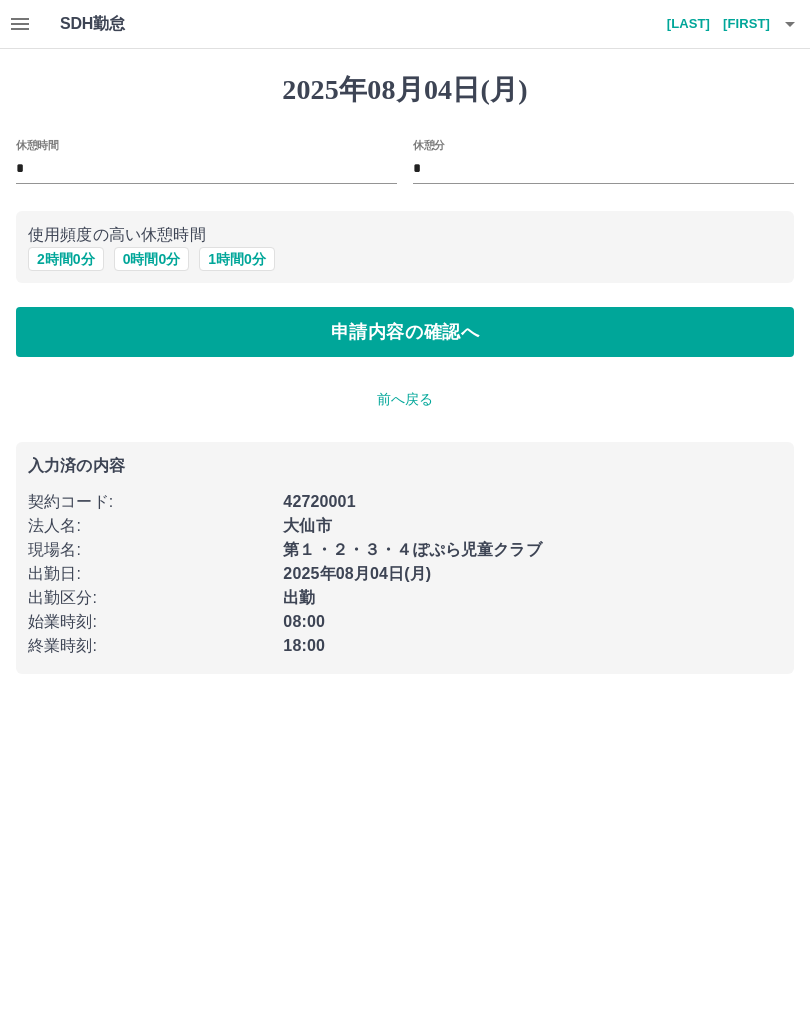 click on "1 時間 0 分" at bounding box center [237, 259] 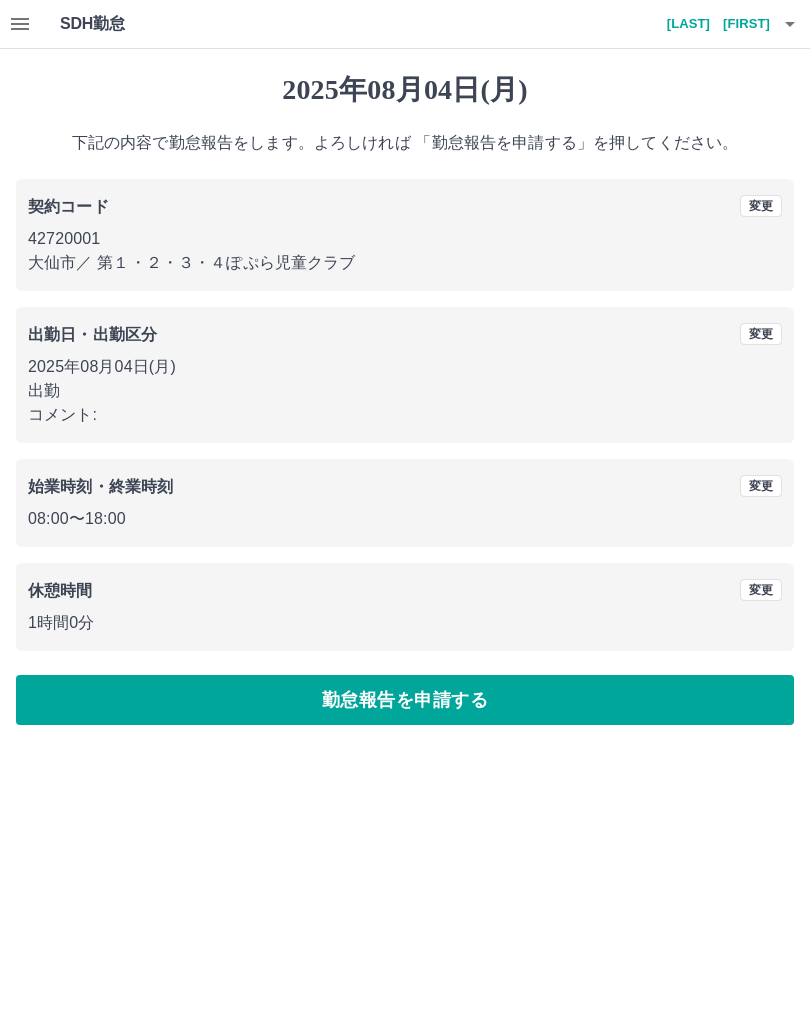 click on "勤怠報告を申請する" at bounding box center (405, 700) 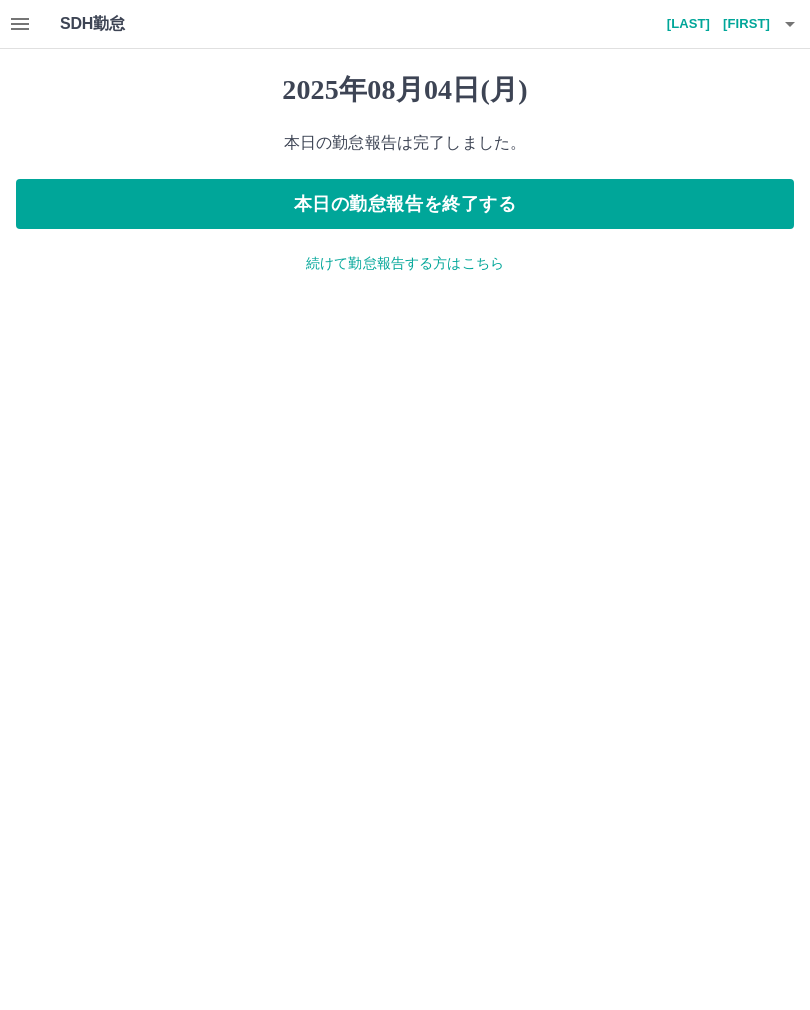 click at bounding box center [20, 24] 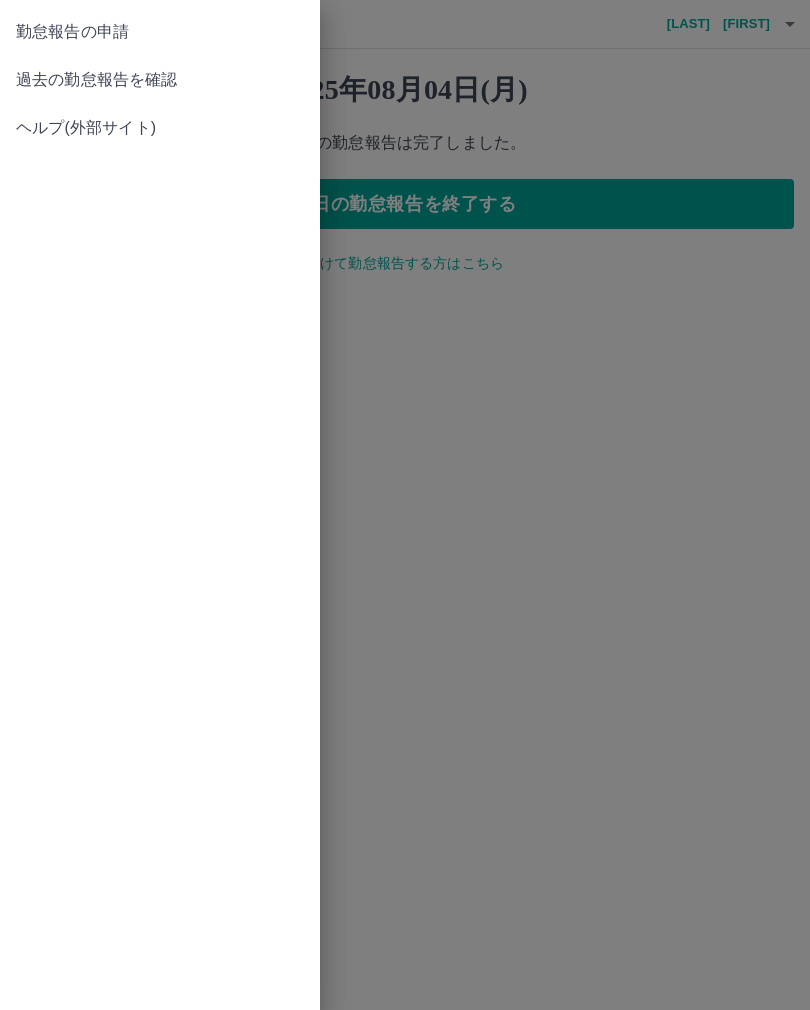 click on "過去の勤怠報告を確認" at bounding box center (160, 80) 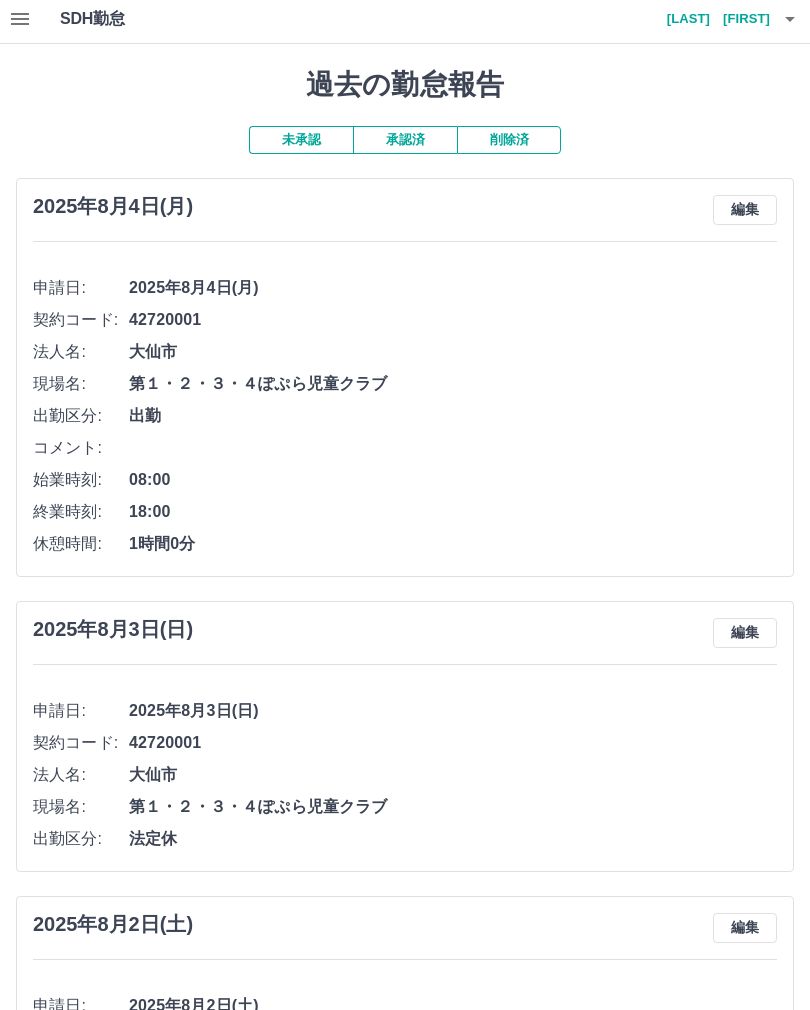 scroll, scrollTop: 0, scrollLeft: 0, axis: both 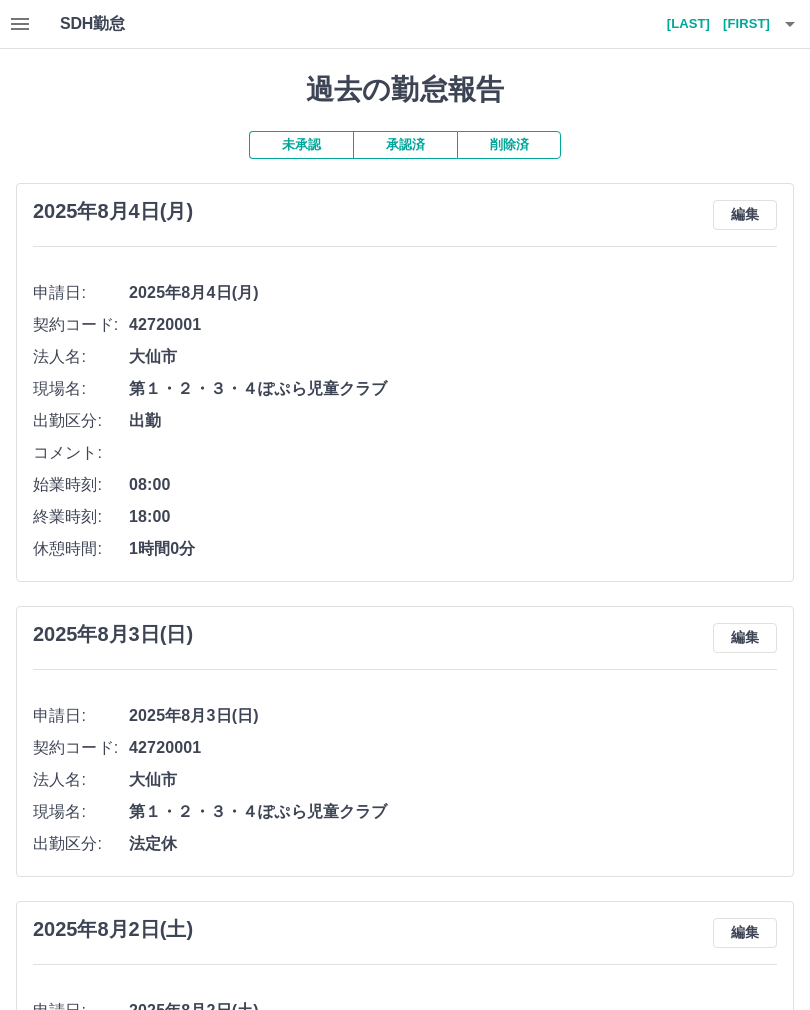 click 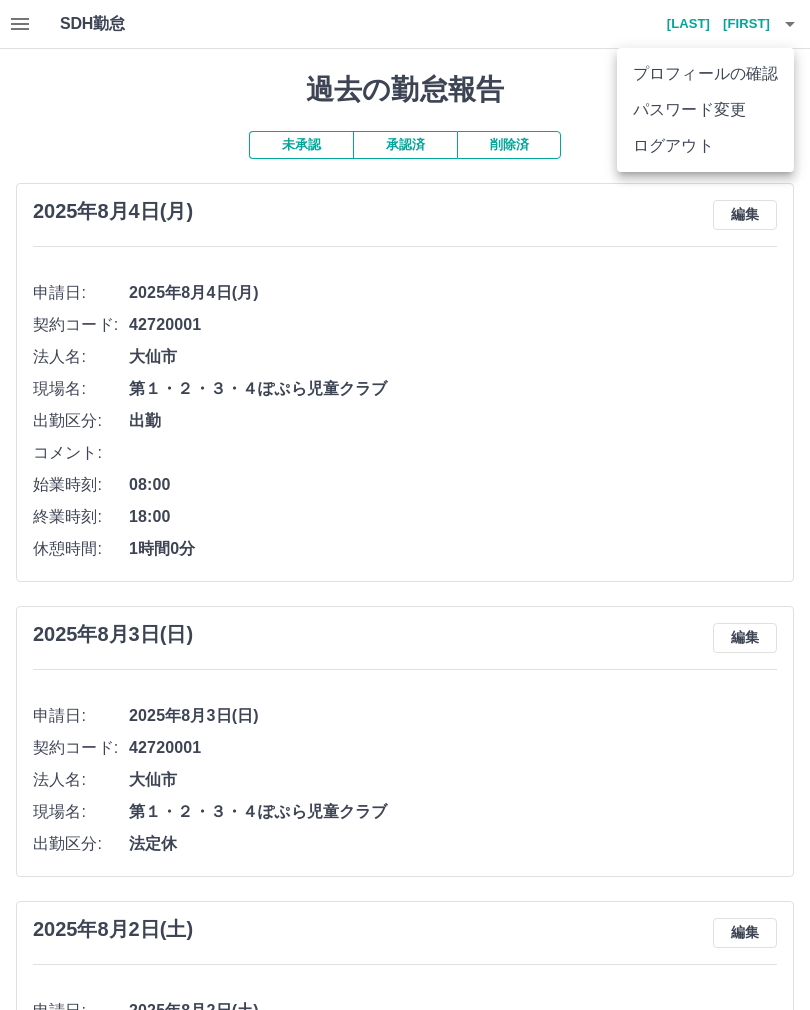 click on "ログアウト" at bounding box center (705, 146) 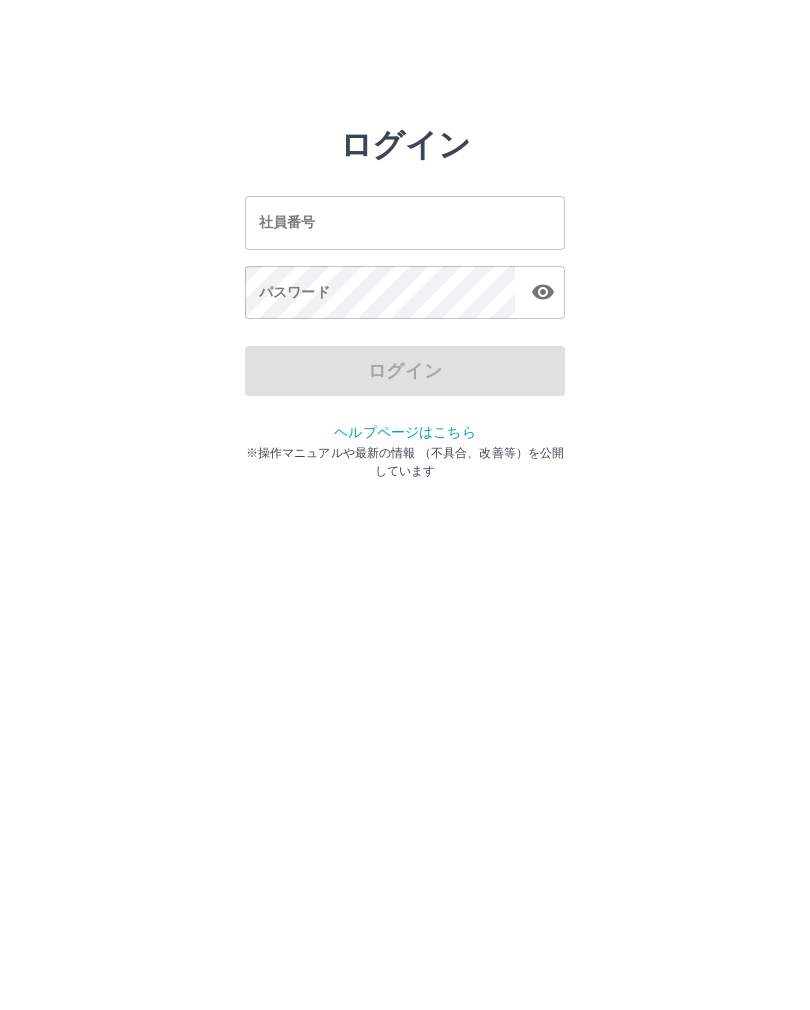 scroll, scrollTop: 0, scrollLeft: 0, axis: both 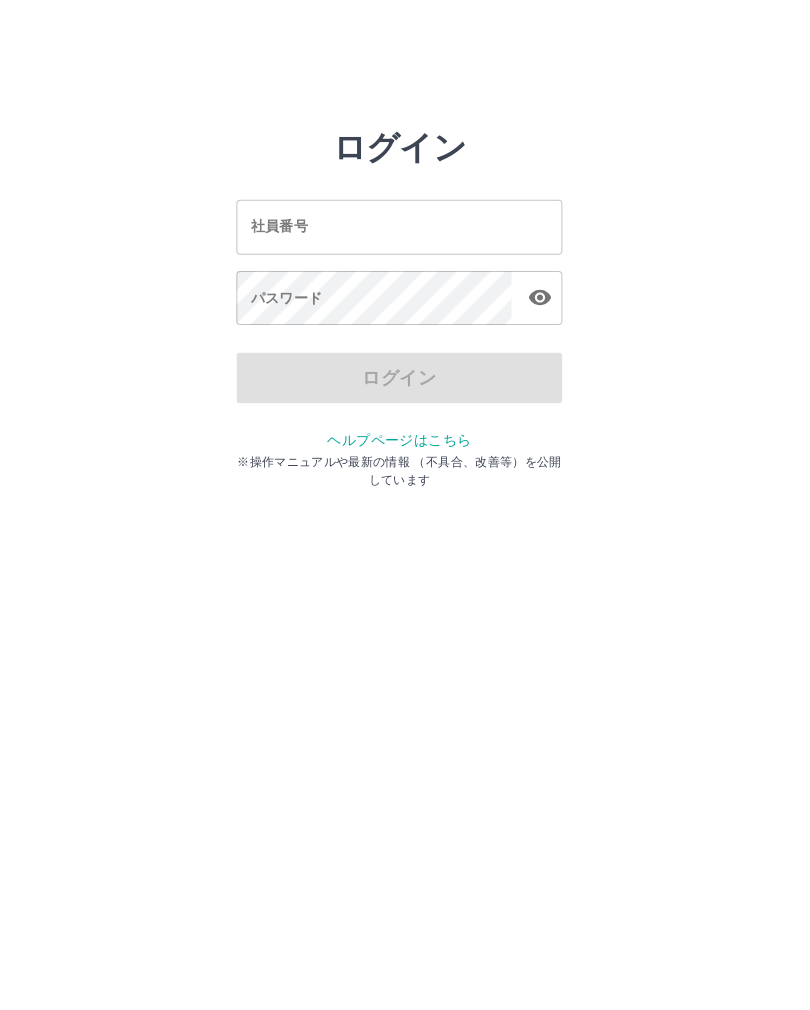 click on "社員番号" at bounding box center [405, 222] 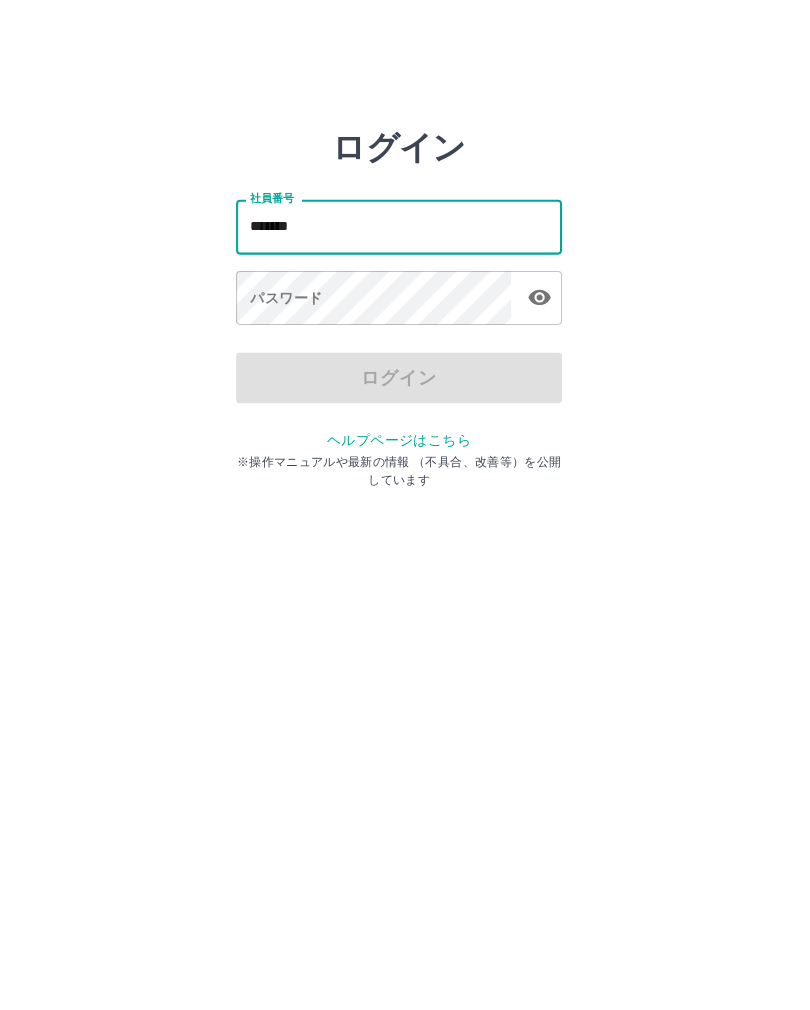 click on "*******" at bounding box center (405, 222) 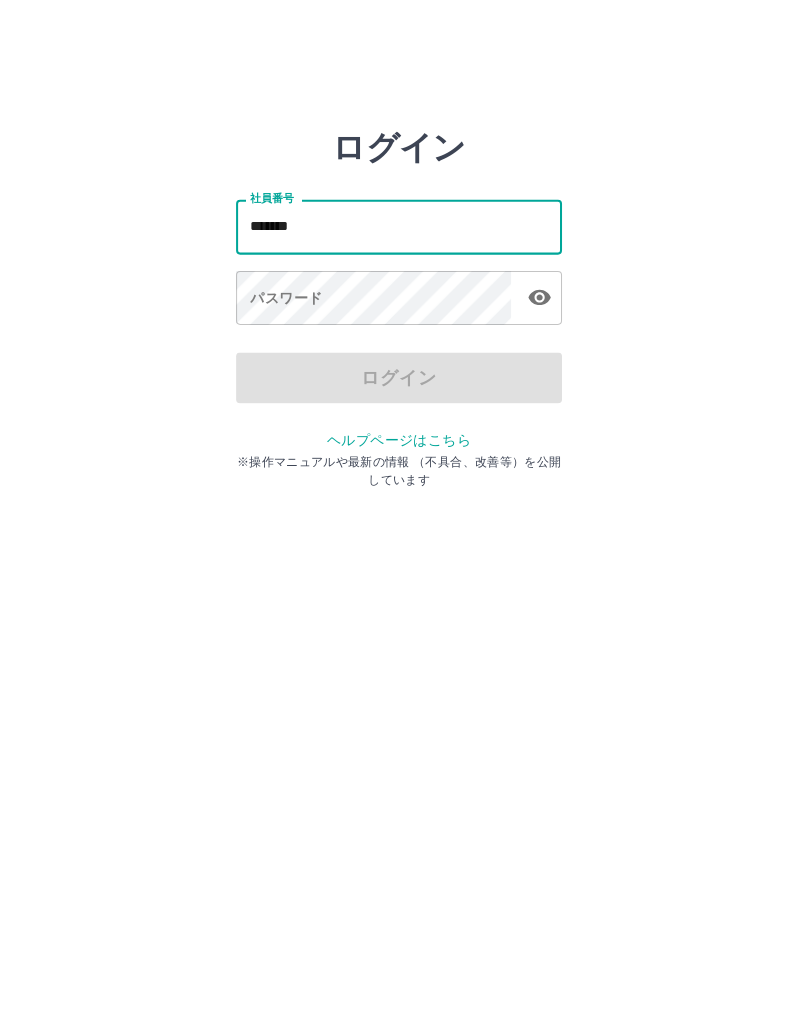 type on "*******" 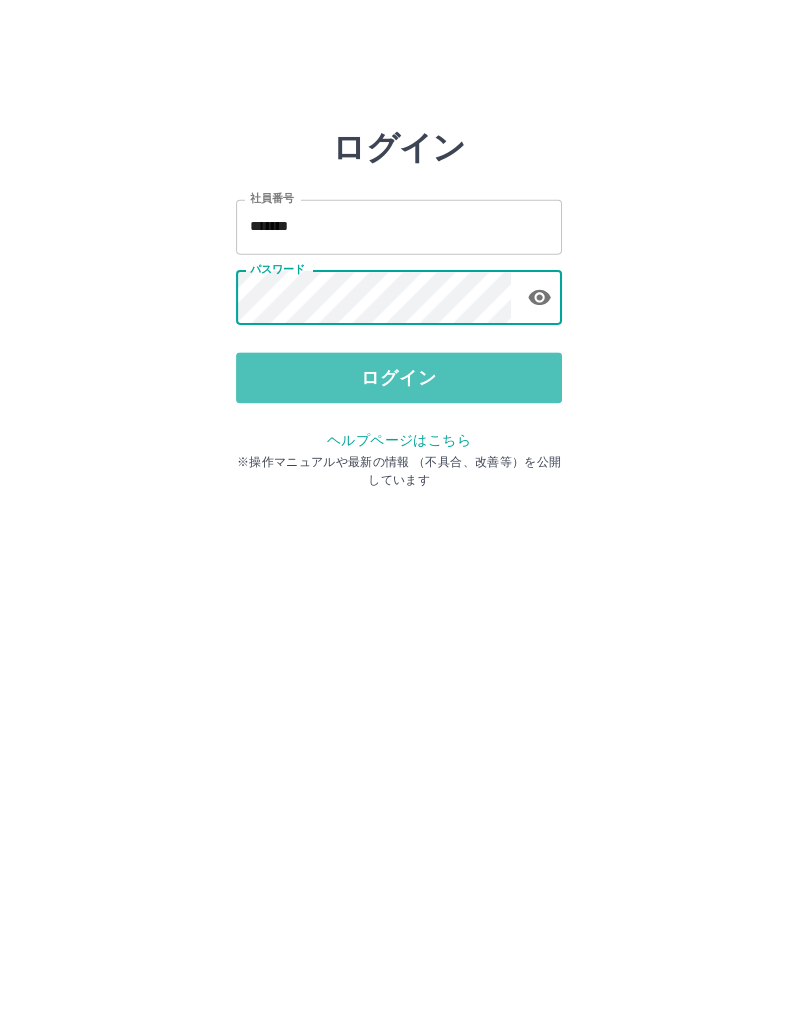 click on "ログイン" at bounding box center [405, 371] 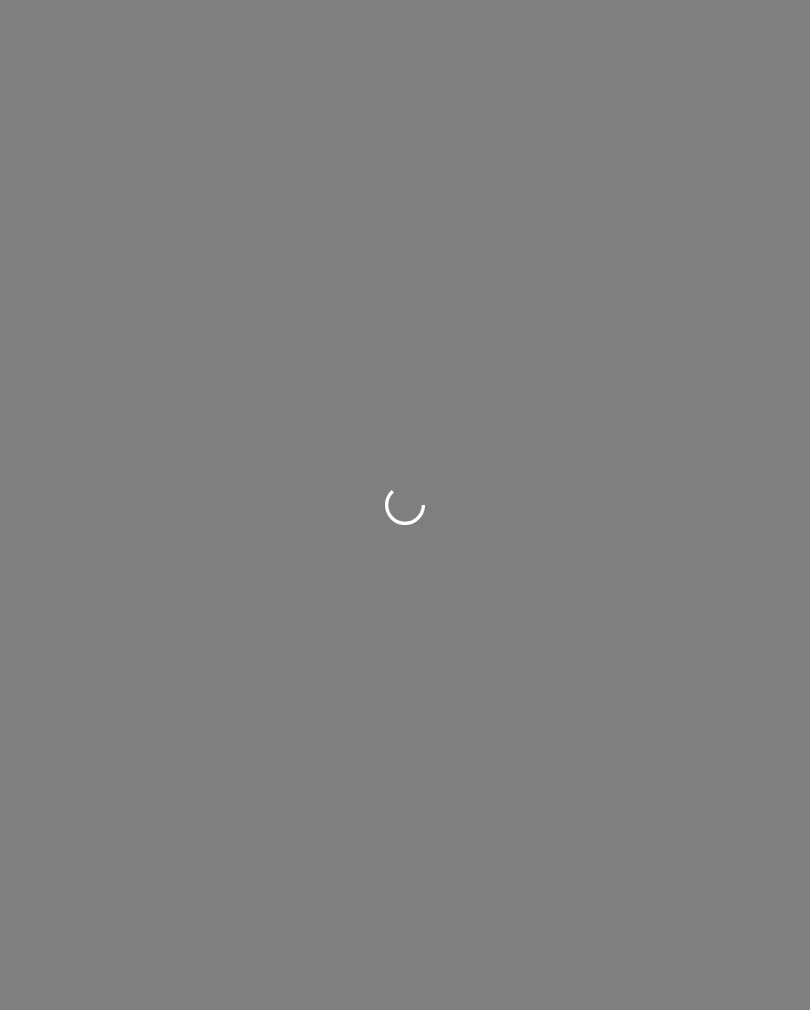 scroll, scrollTop: 0, scrollLeft: 0, axis: both 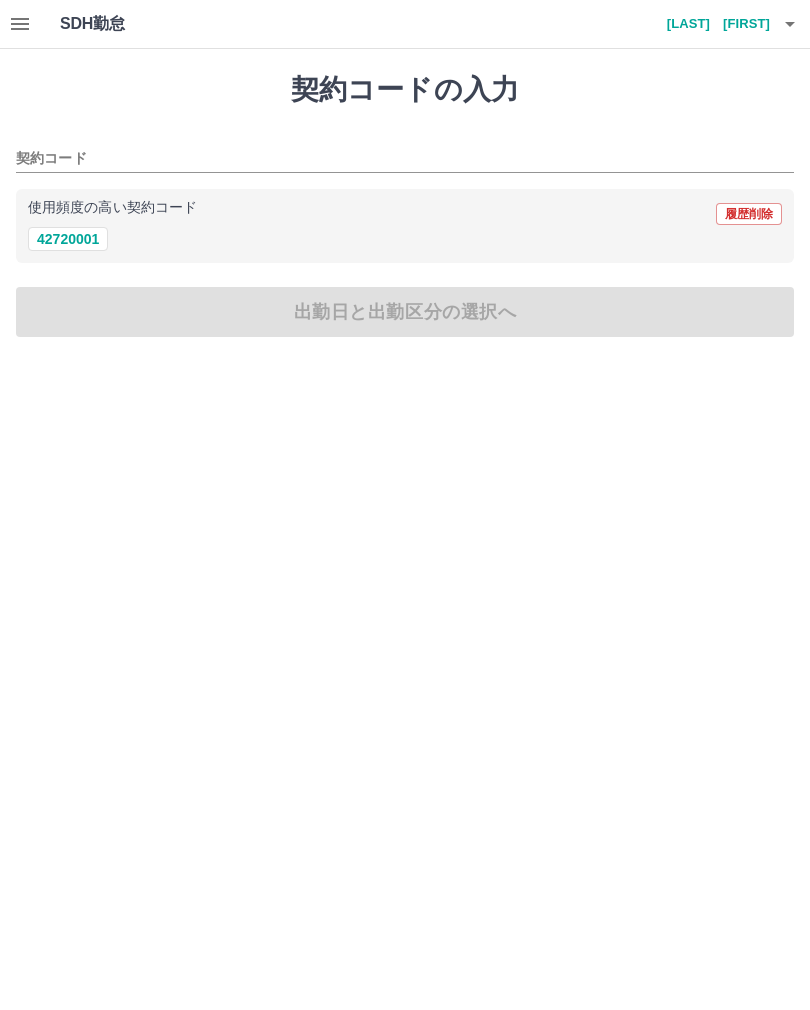 click on "契約コードの入力 契約コード 使用頻度の高い契約コード 履歴削除 42720001 出勤日と出勤区分の選択へ" at bounding box center [405, 205] 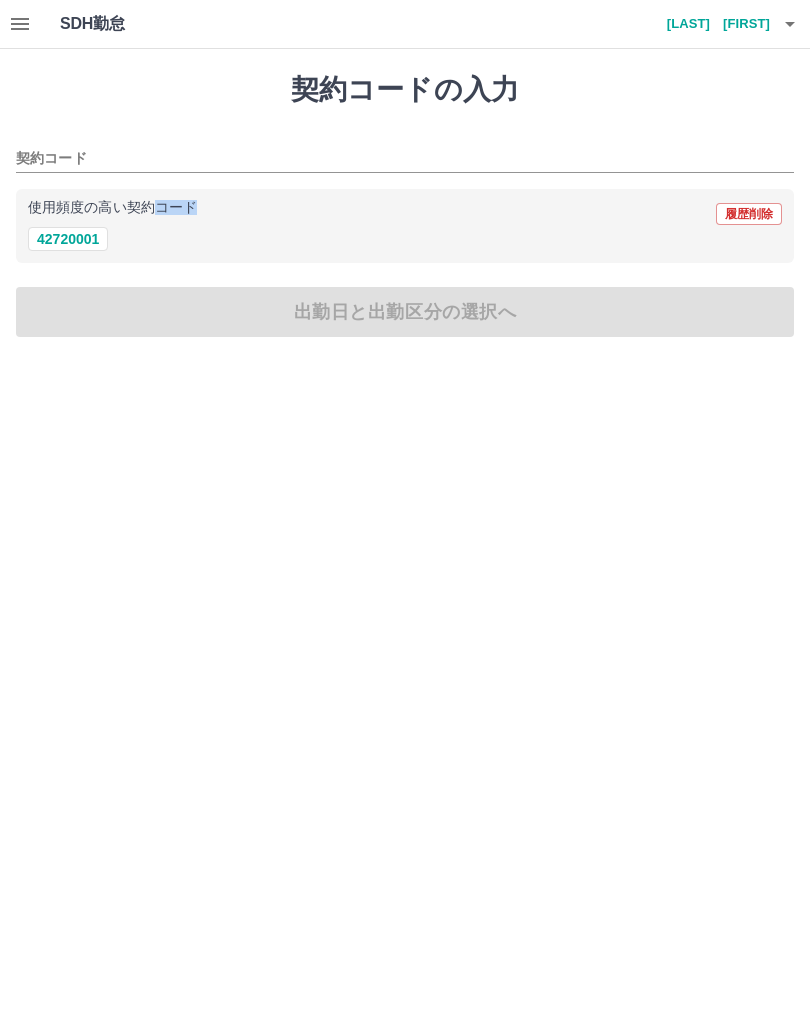 click on "契約コードの入力 契約コード 使用頻度の高い契約コード 履歴削除 42720001 出勤日と出勤区分の選択へ" at bounding box center (405, 205) 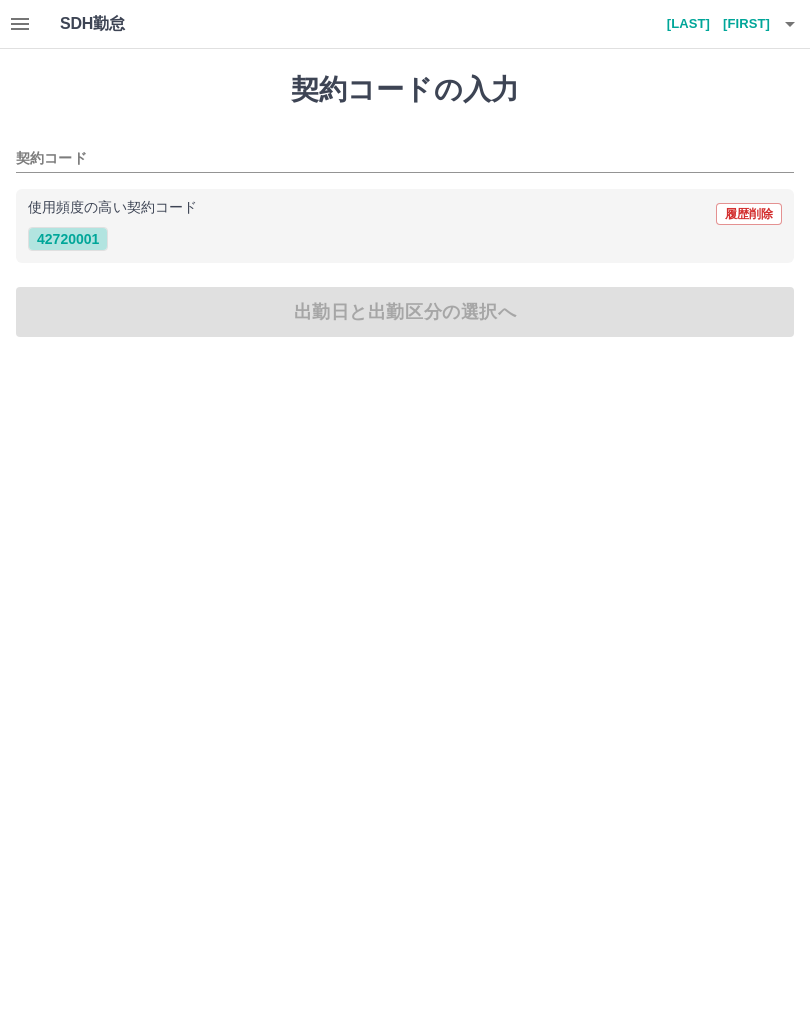 click on "42720001" at bounding box center [68, 239] 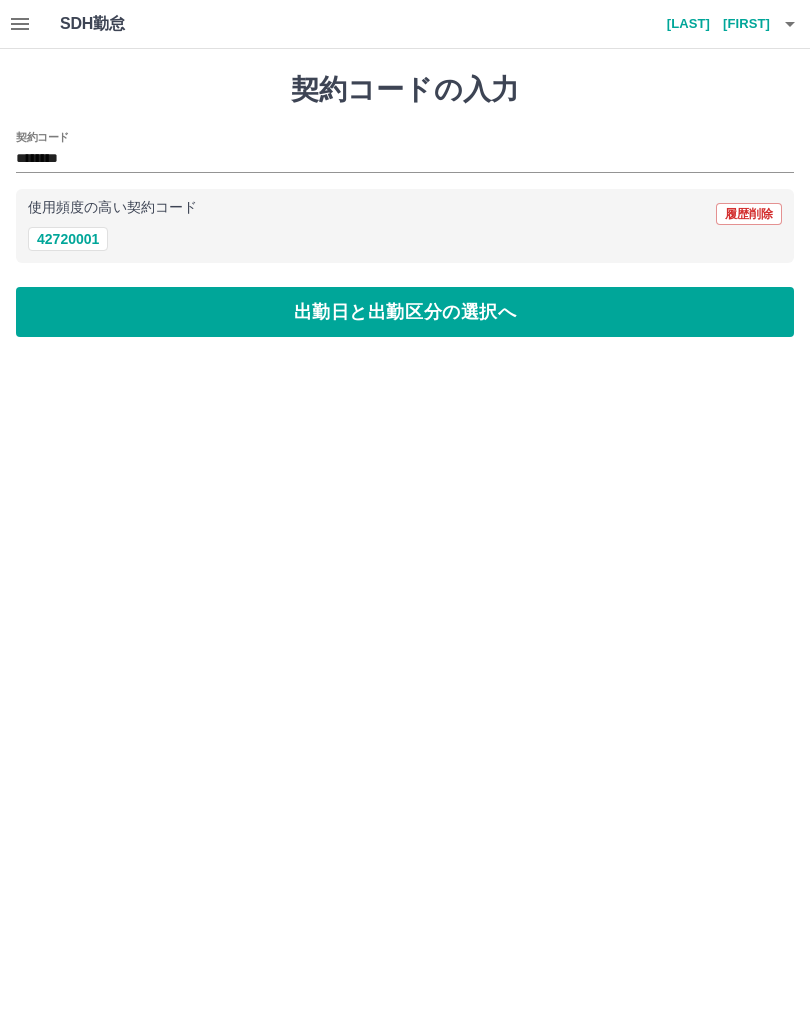 click on "出勤日と出勤区分の選択へ" at bounding box center (405, 312) 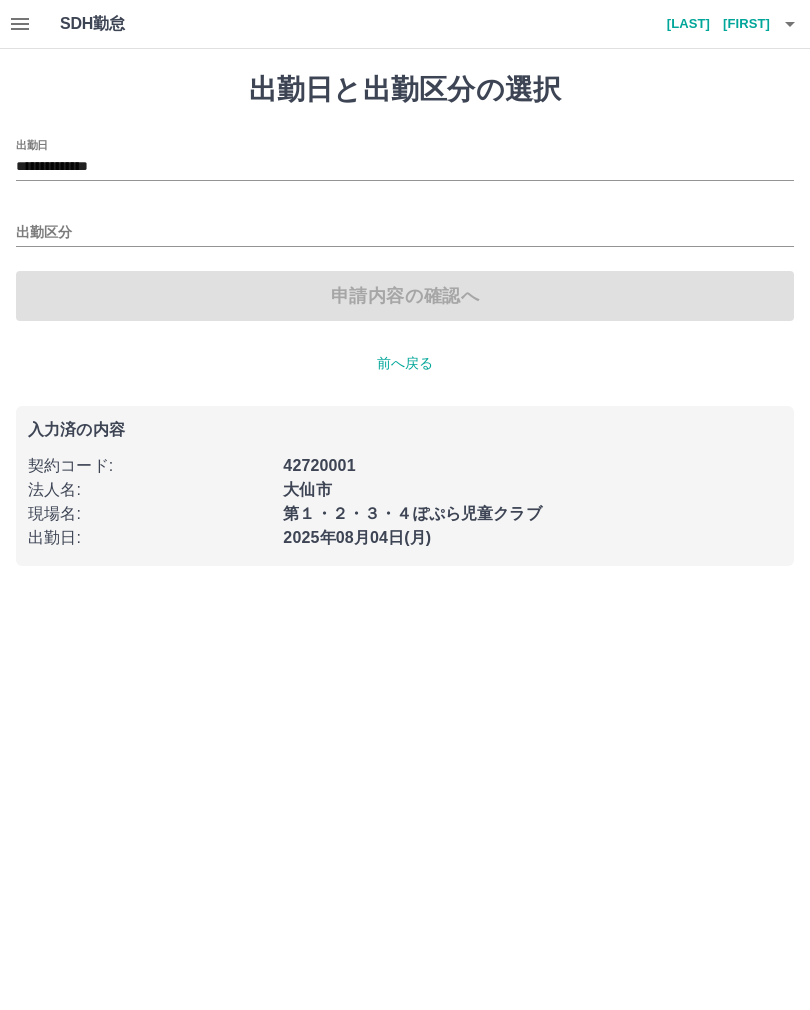 click on "申請内容の確認へ" at bounding box center (405, 296) 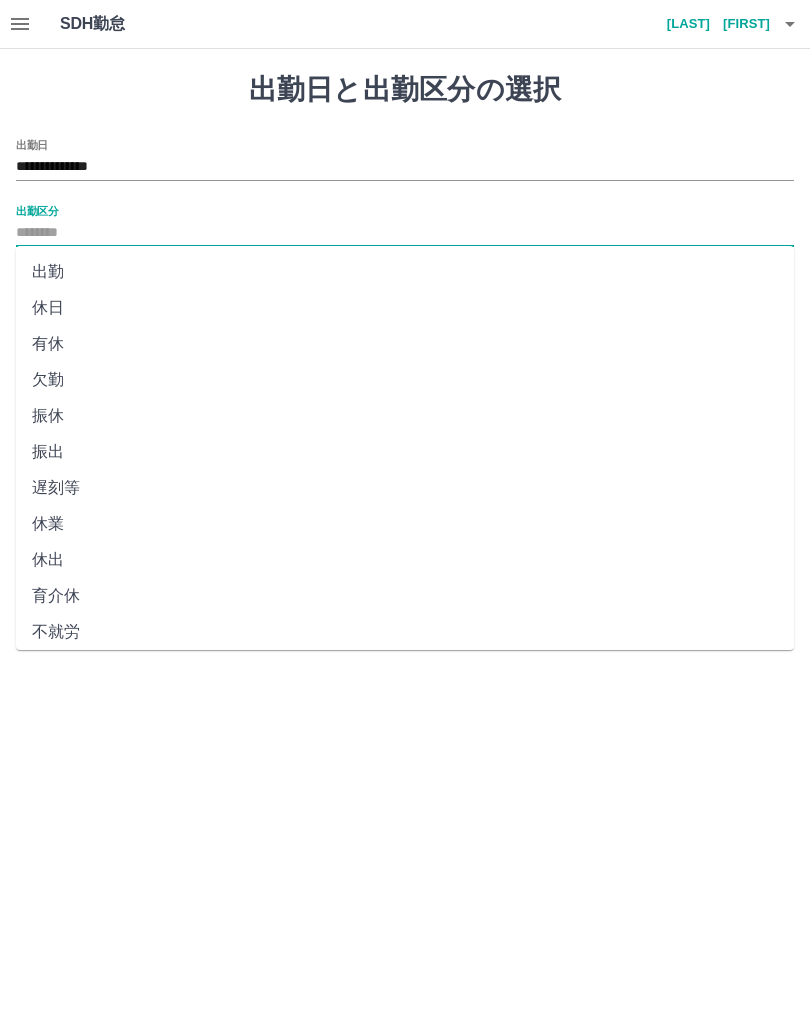 click on "出勤" at bounding box center (405, 272) 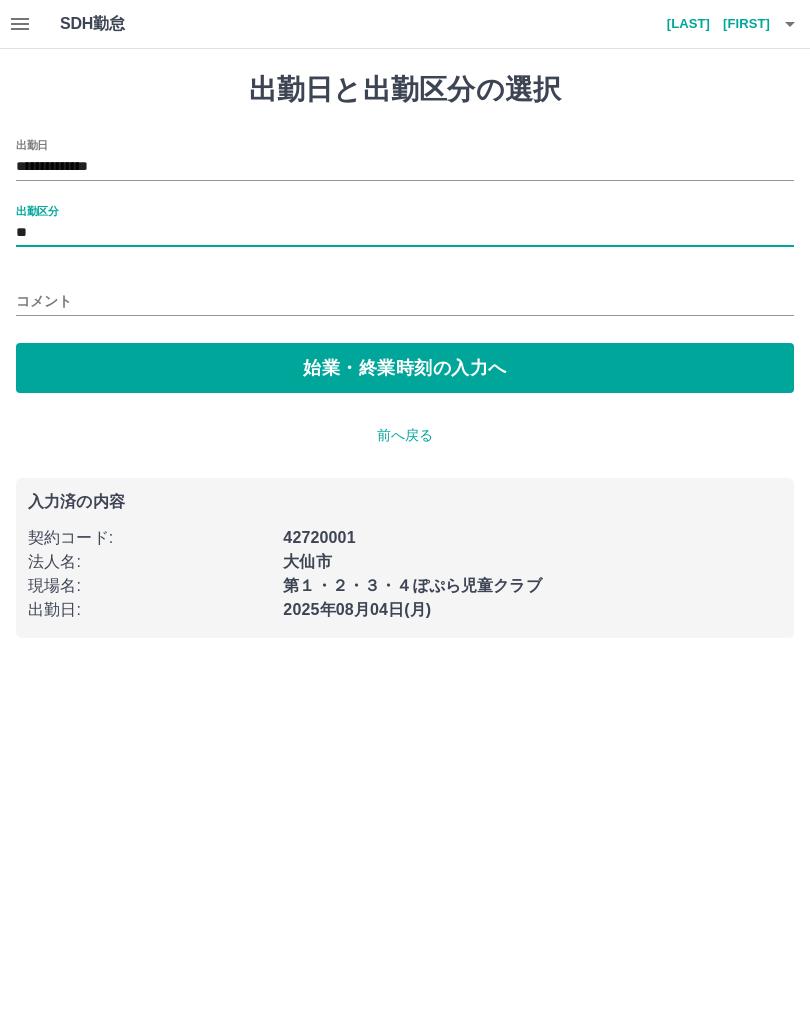 click on "始業・終業時刻の入力へ" at bounding box center (405, 368) 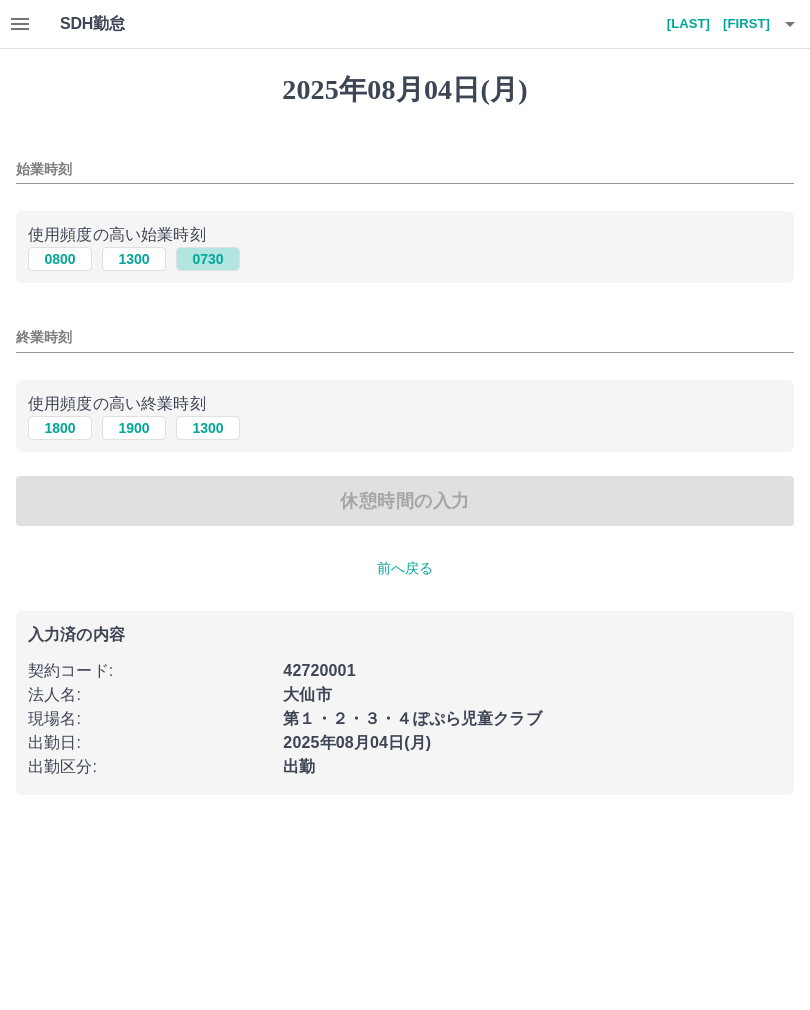 click on "0730" at bounding box center (208, 259) 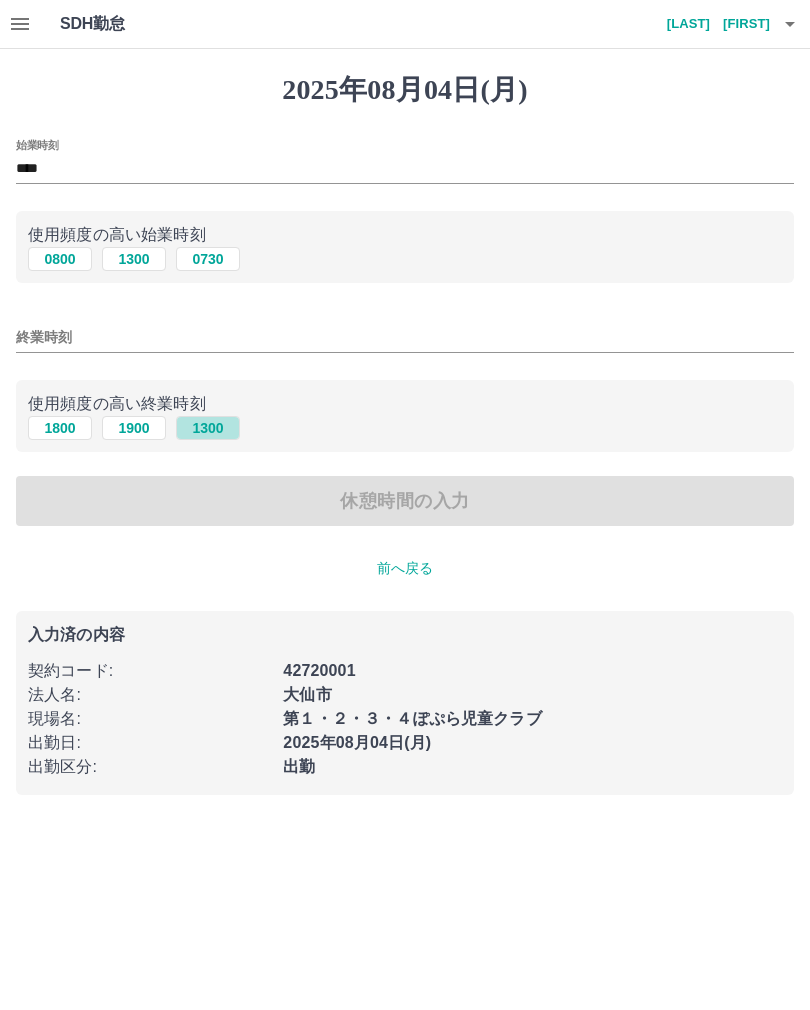 click on "1300" at bounding box center (208, 428) 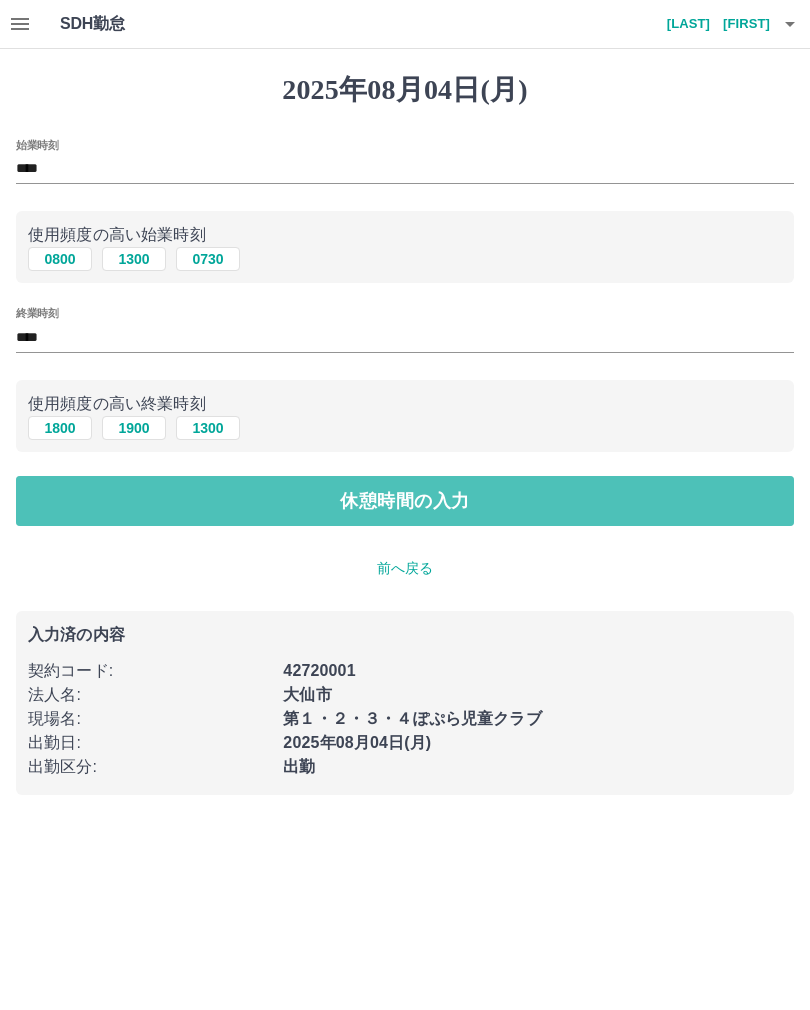 click on "休憩時間の入力" at bounding box center [405, 501] 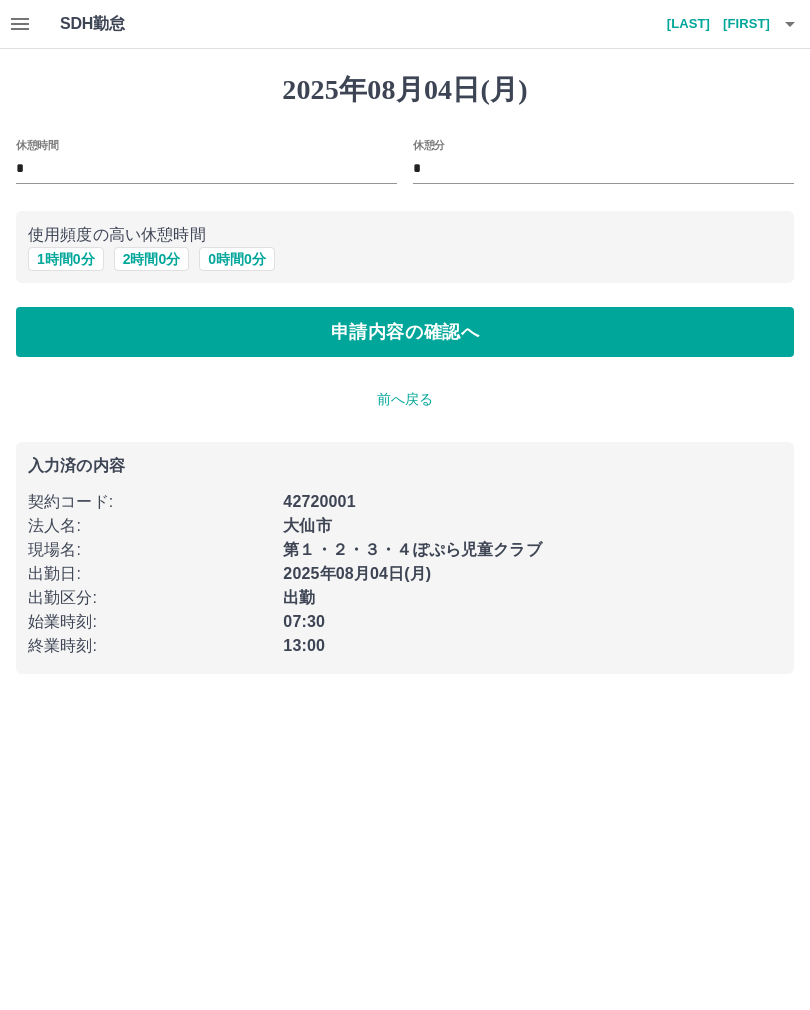 click on "*" at bounding box center [206, 169] 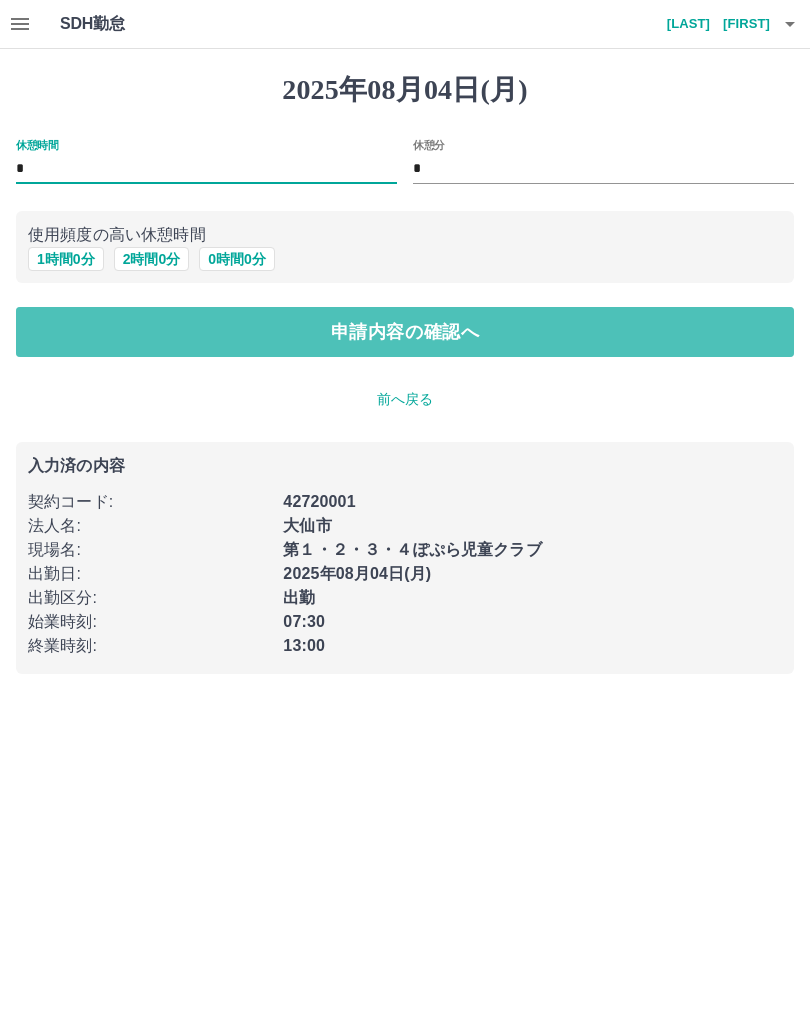 click on "申請内容の確認へ" at bounding box center [405, 332] 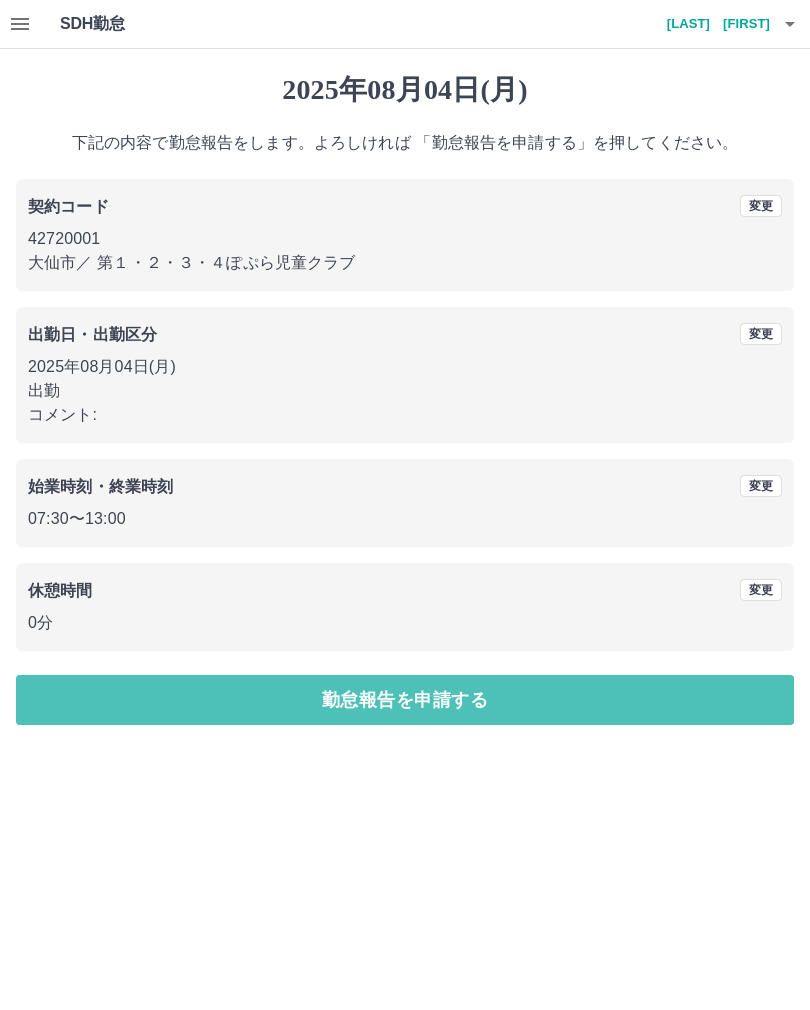 click on "勤怠報告を申請する" at bounding box center [405, 700] 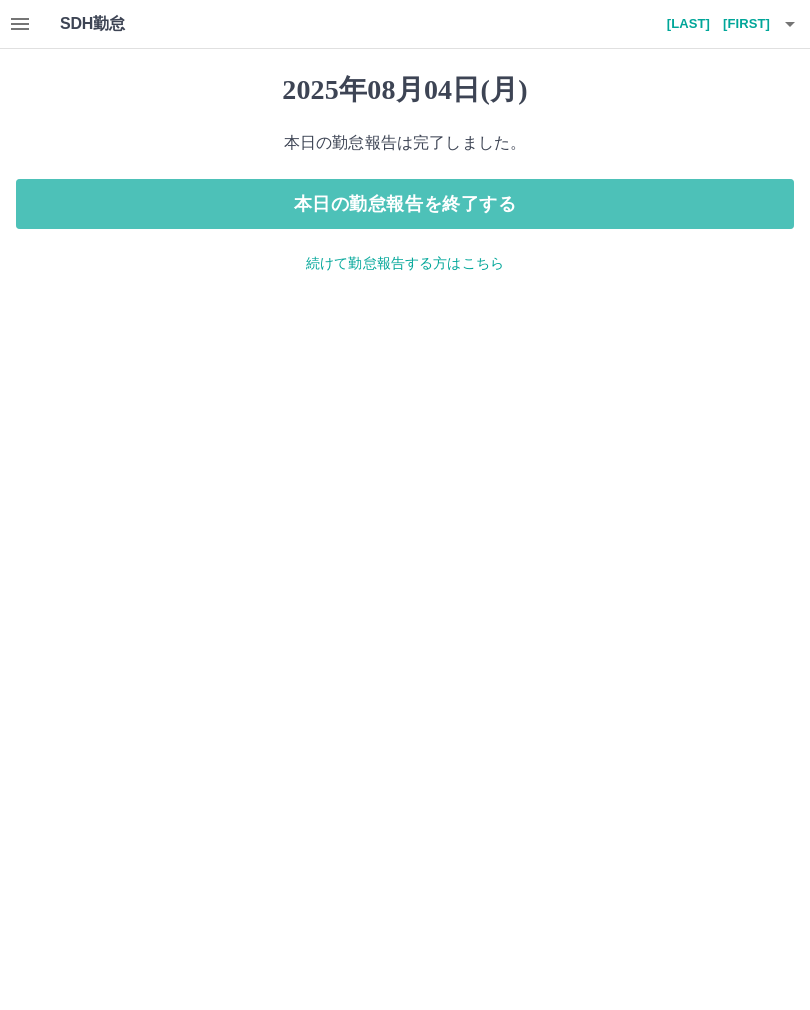 click on "本日の勤怠報告を終了する" at bounding box center (405, 204) 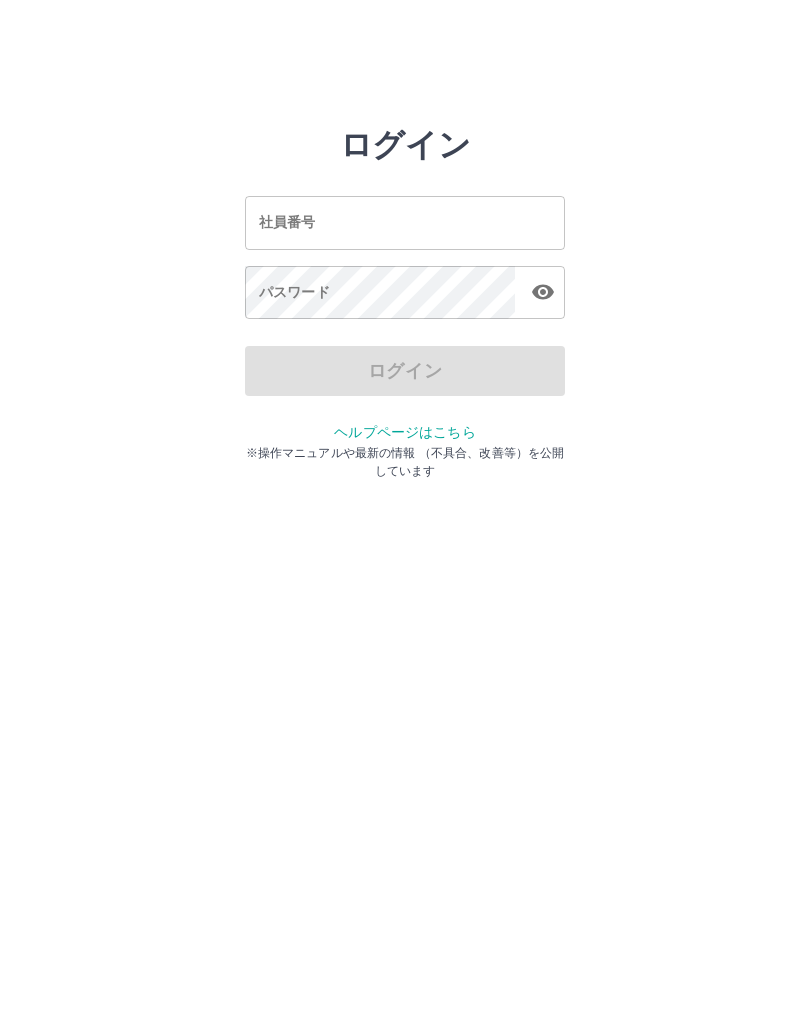 scroll, scrollTop: 0, scrollLeft: 0, axis: both 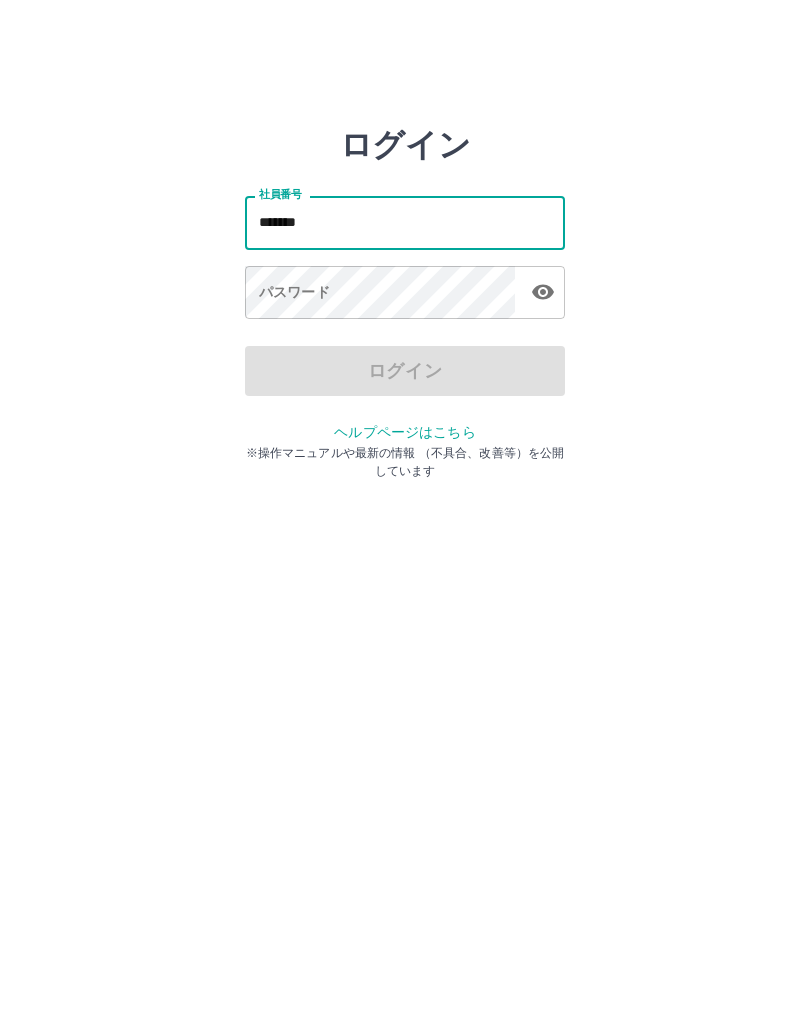 type on "*******" 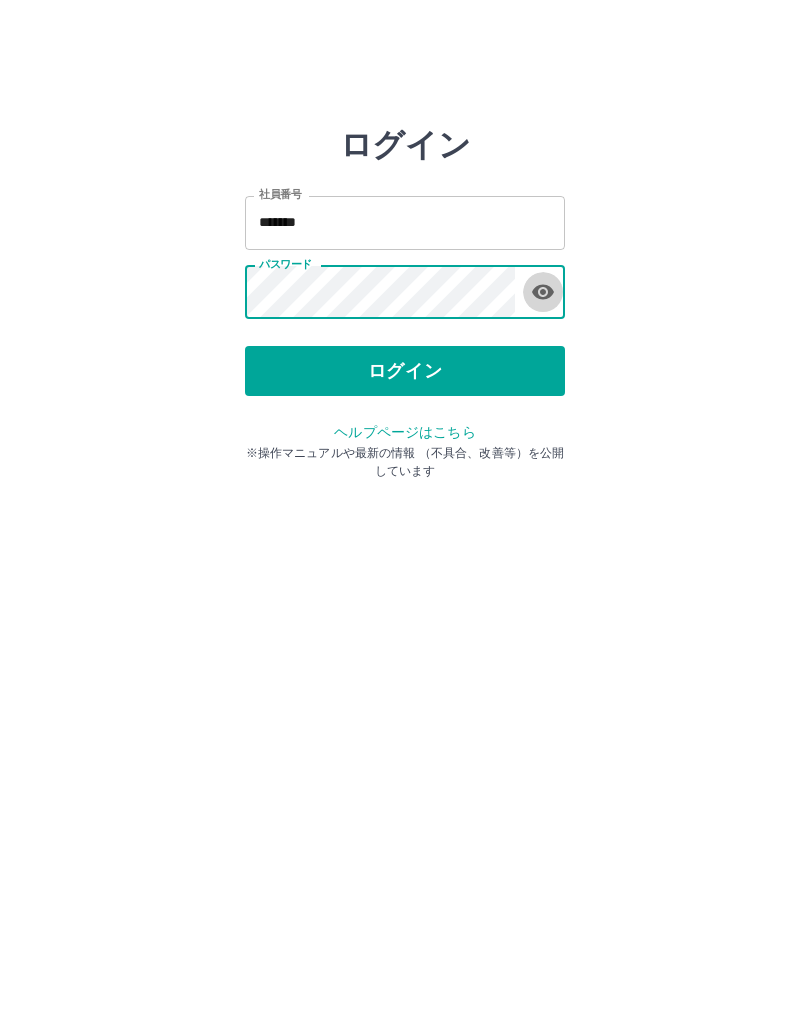 click at bounding box center [543, 292] 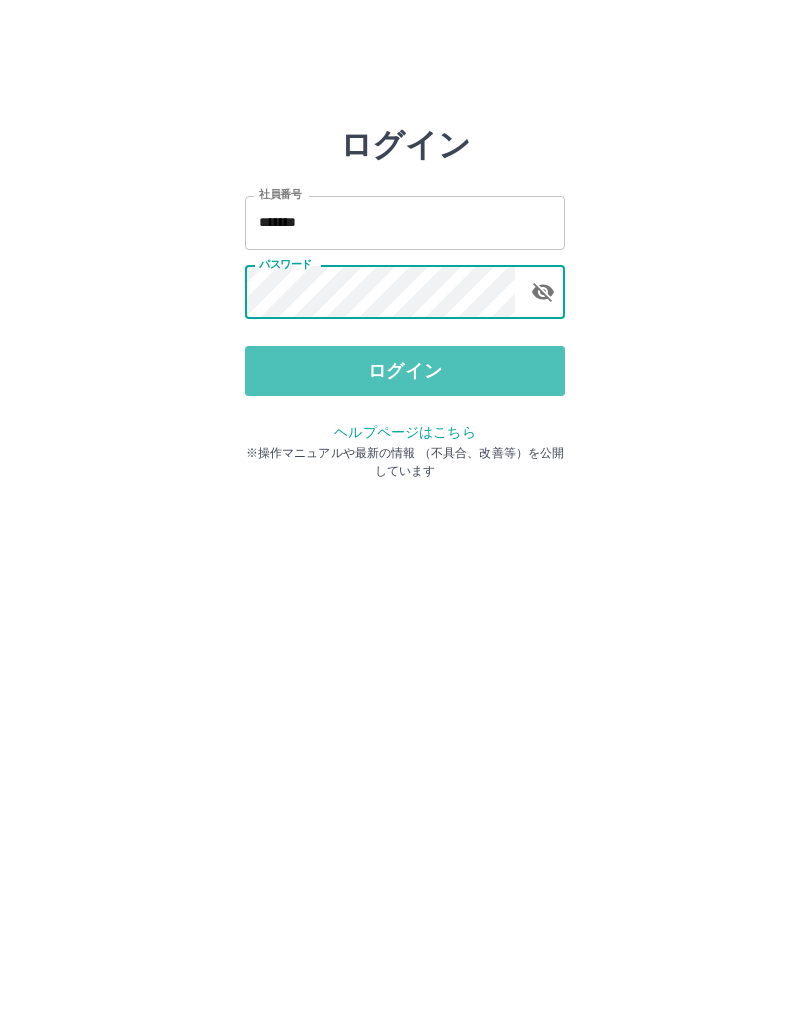click on "ログイン" at bounding box center [405, 371] 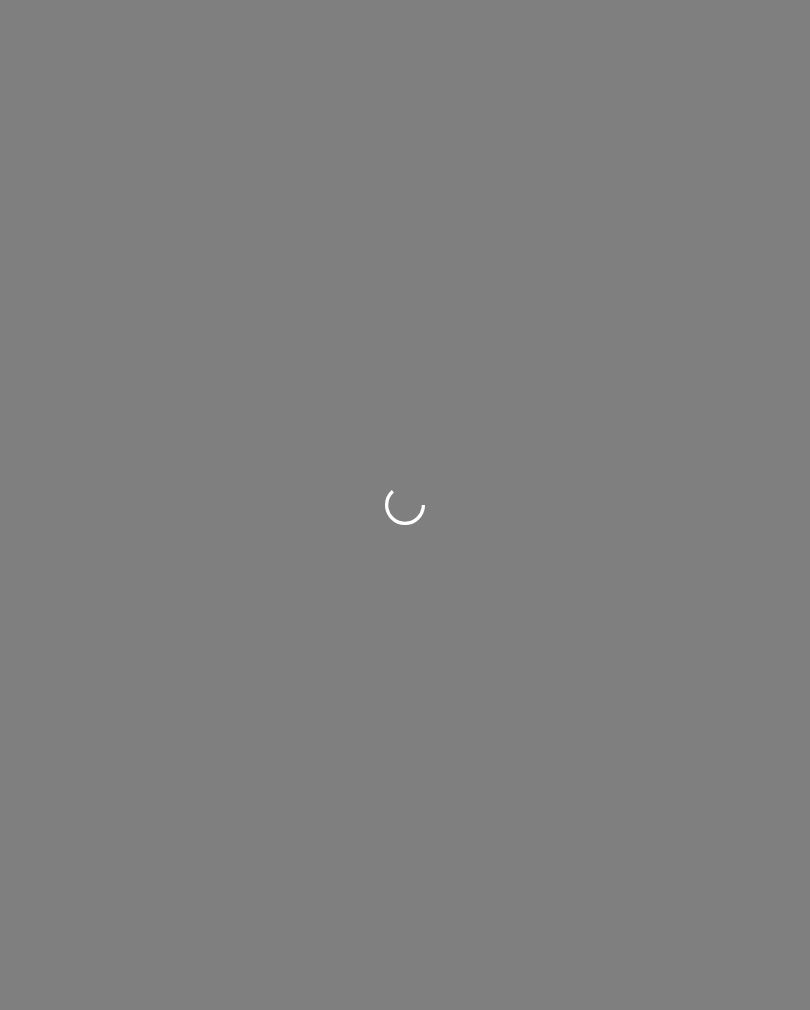 scroll, scrollTop: 0, scrollLeft: 0, axis: both 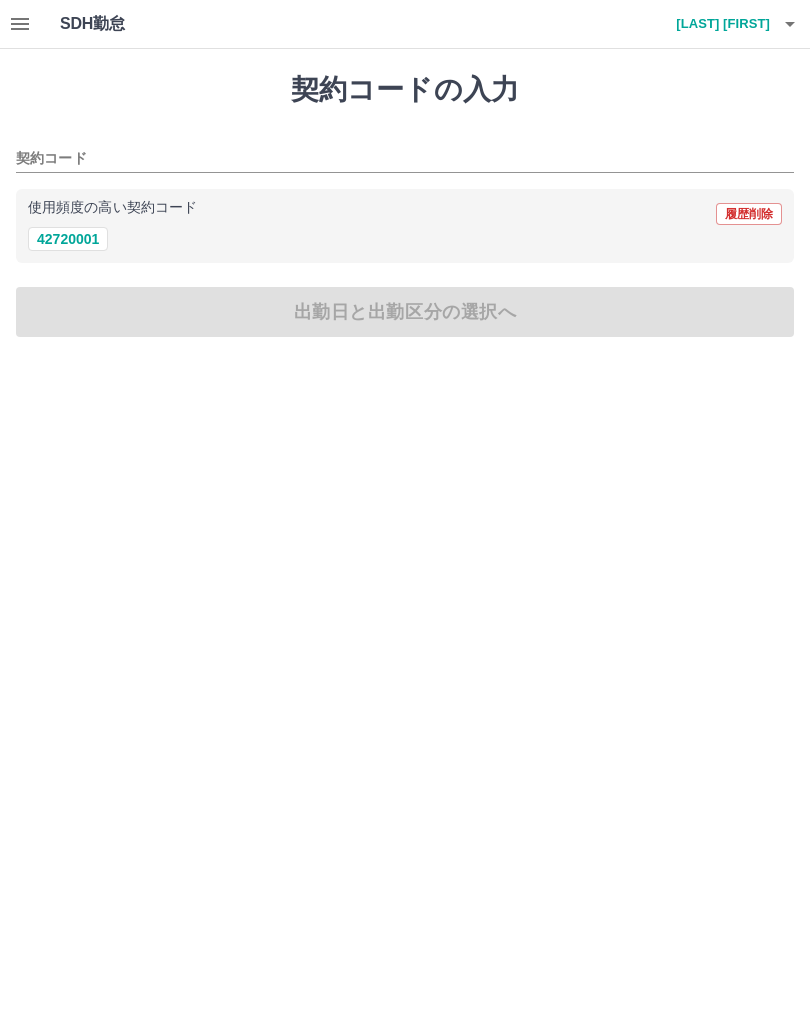 click on "使用頻度の高い契約コード 履歴削除" at bounding box center [405, 214] 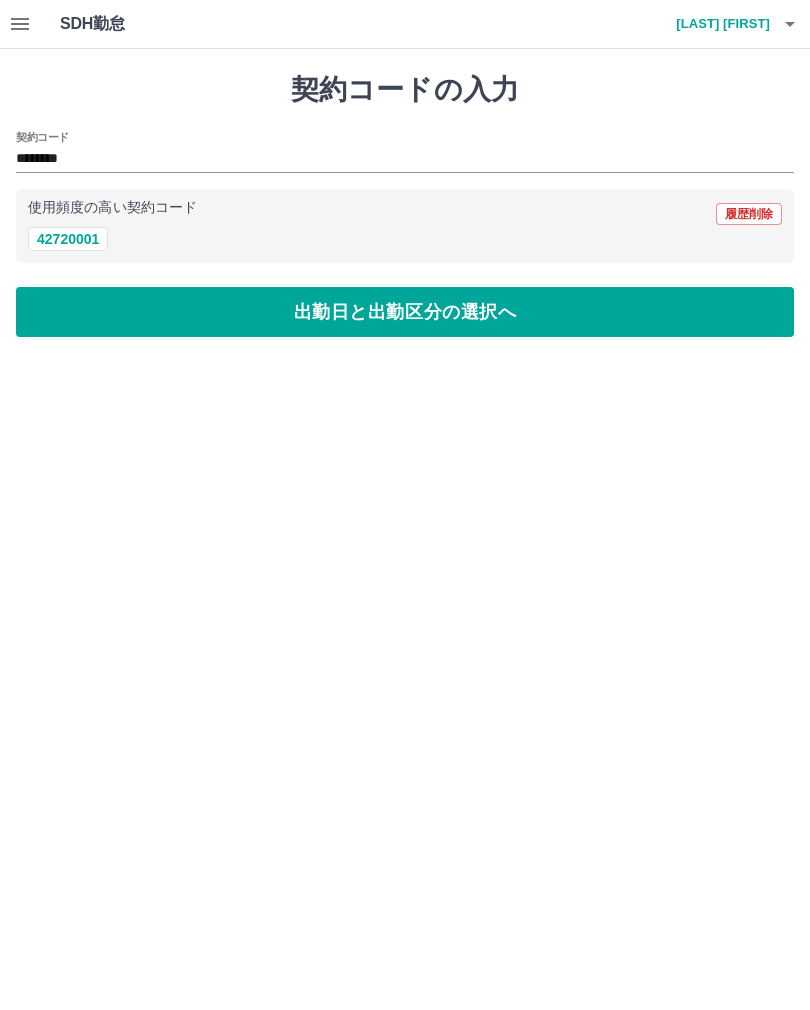 click on "出勤日と出勤区分の選択へ" at bounding box center [405, 312] 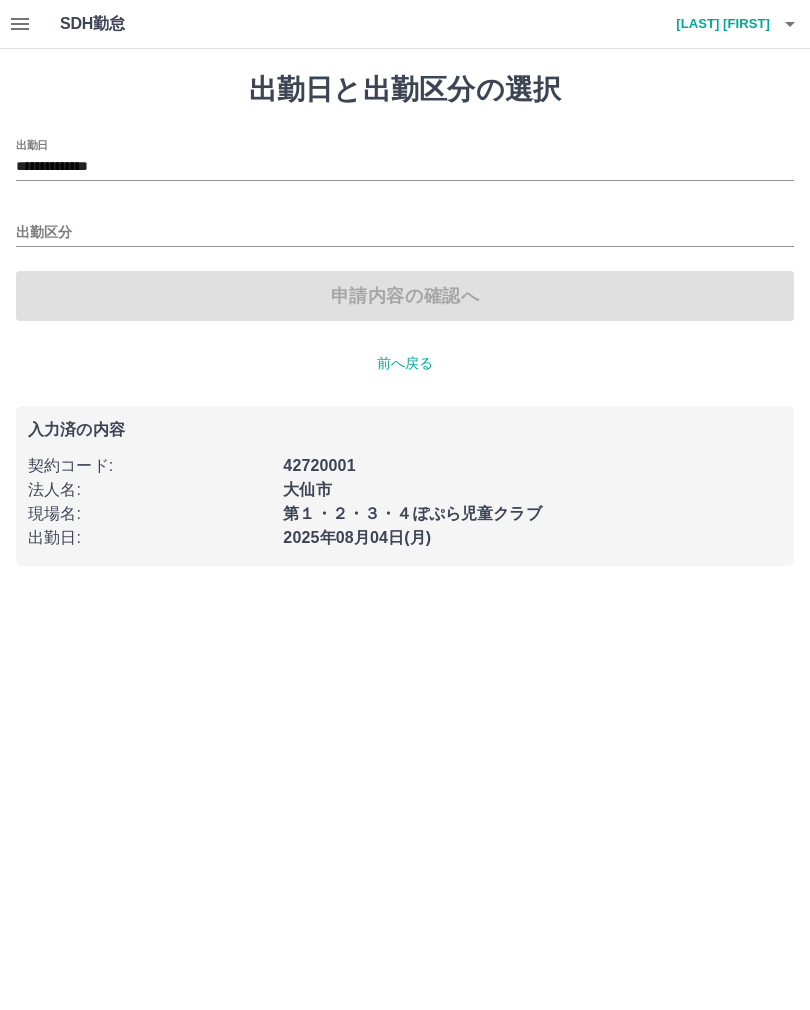 click on "申請内容の確認へ" at bounding box center [405, 296] 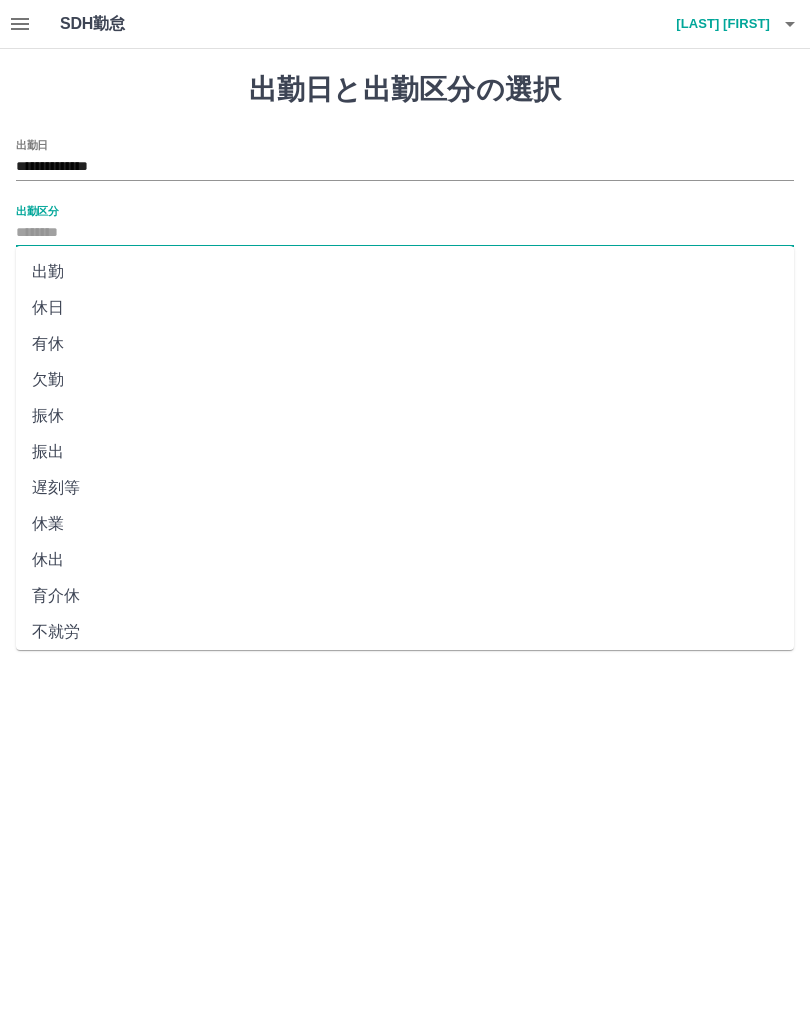 click on "出勤" at bounding box center (405, 272) 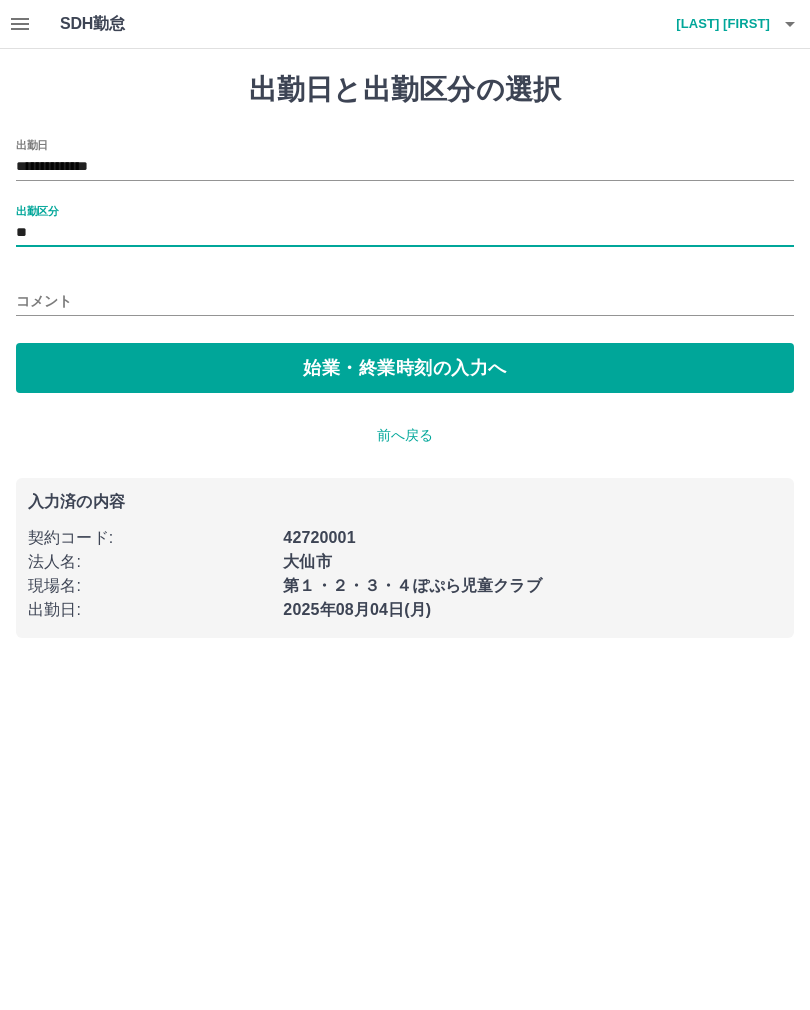 type on "**" 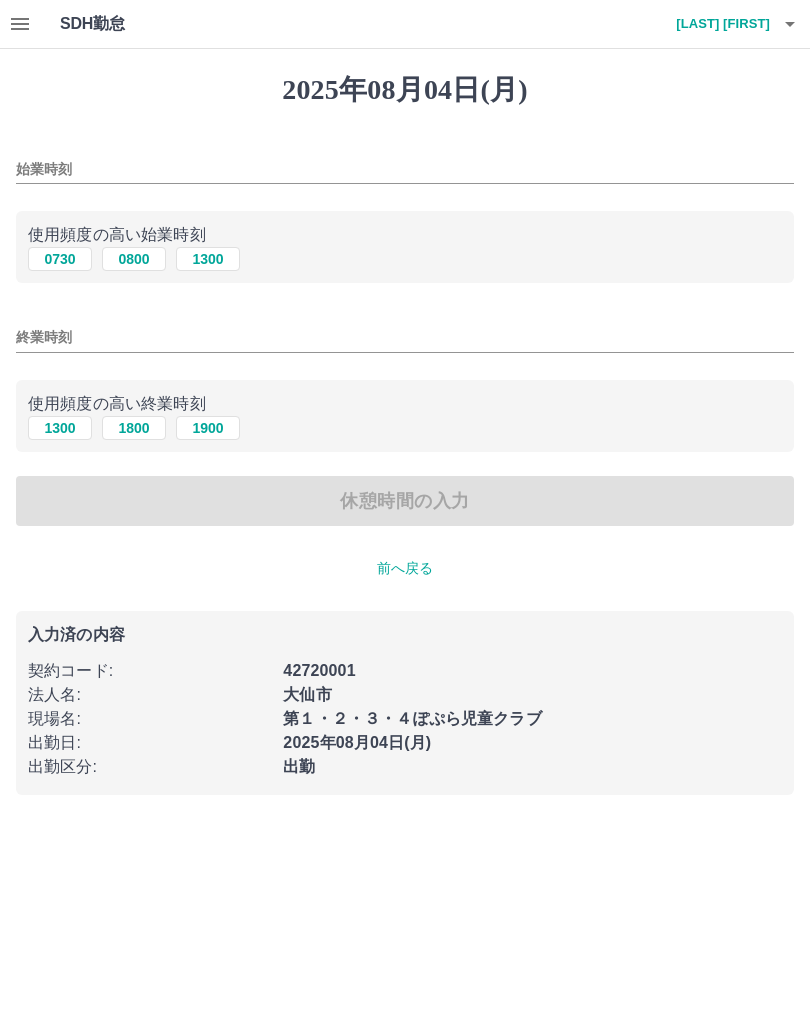 click on "終業時刻" at bounding box center (405, 337) 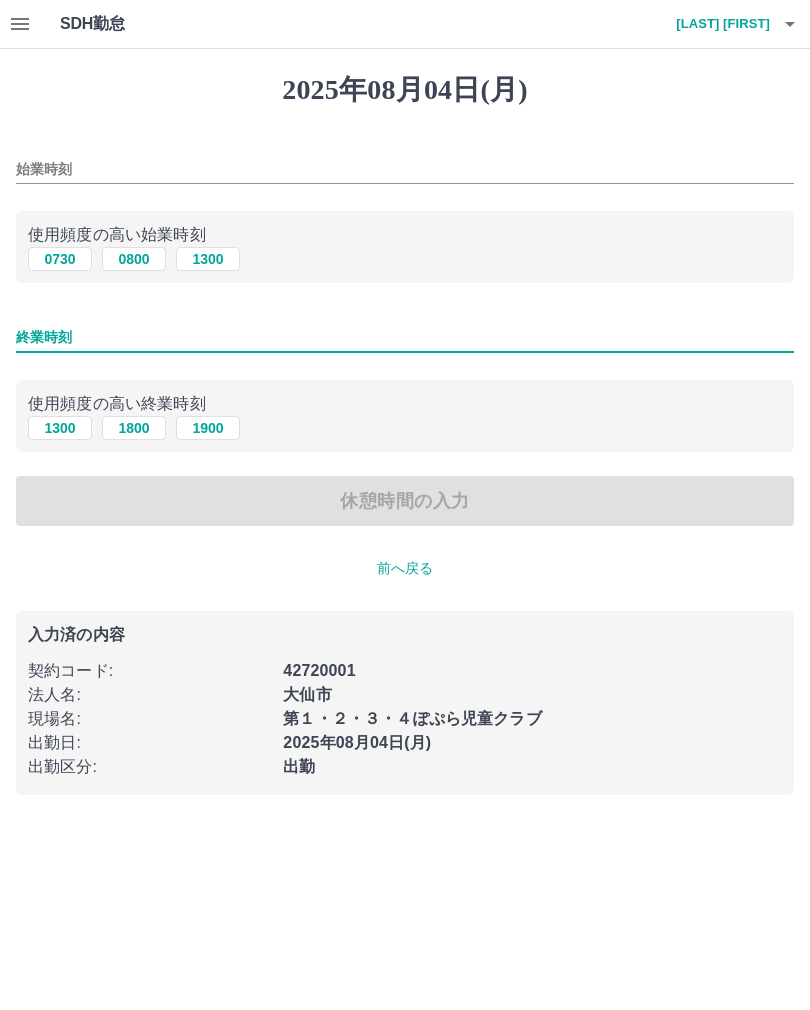 click on "[DATE](月) 始業時刻 使用頻度の高い始業時刻 [TIME] [TIME] [TIME] 終業時刻 使用頻度の高い終業時刻 [TIME] [TIME] [TIME] 休憩時間の入力 前へ戻る 入力済の内容 契約コード : [NUMBER] 法人名 : [ORGANIZATION_NAME] 現場名 : 第１・２・３・４ぽぷら児童クラブ 出勤日 : [DATE](月) 出勤区分 : 出勤" at bounding box center (405, 434) 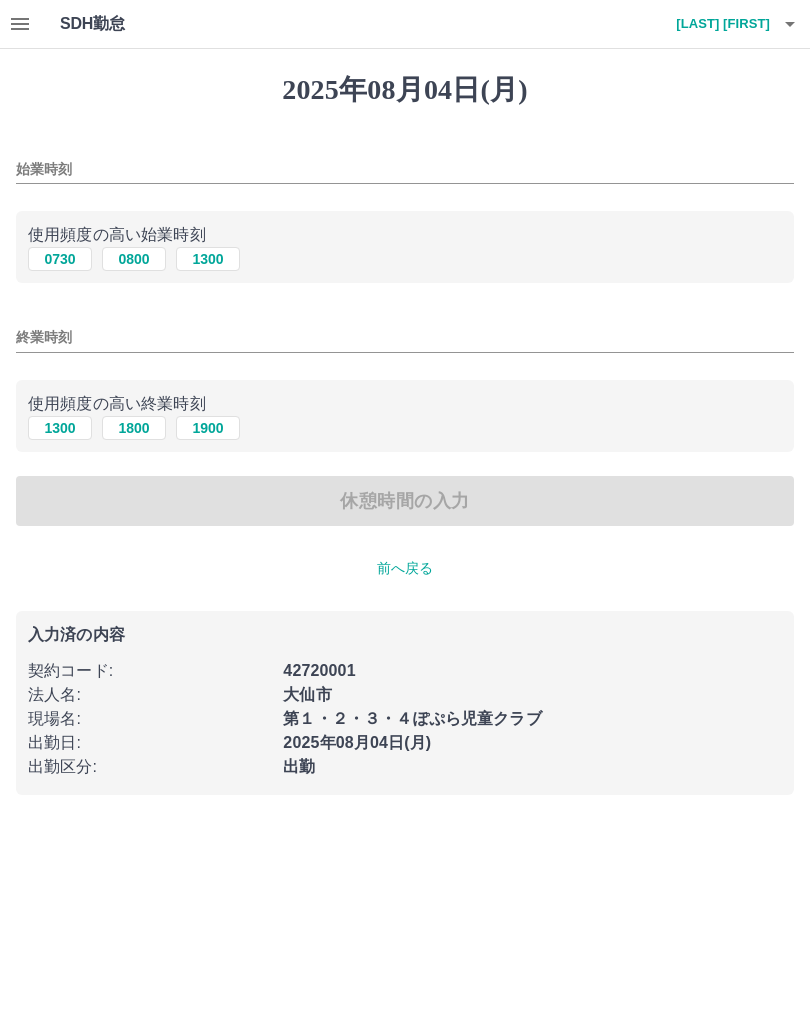 click on "2025年08月04日(月)" at bounding box center (405, 90) 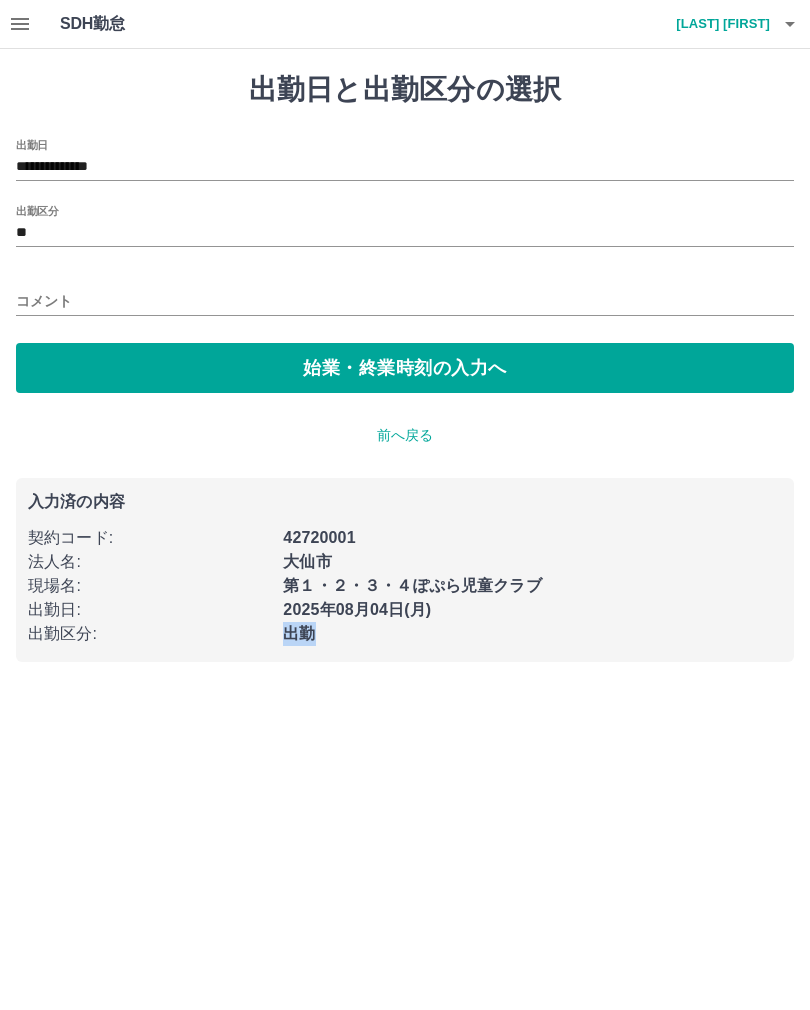 click on "**********" at bounding box center [405, 343] 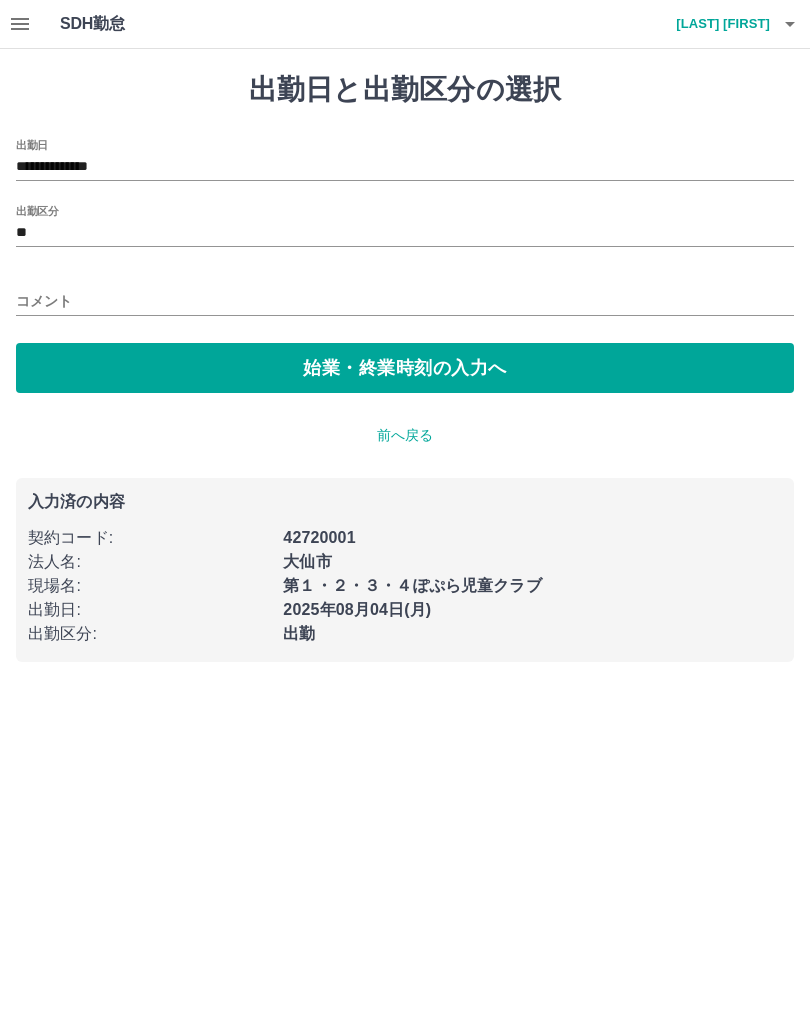 click on "**********" at bounding box center (405, 343) 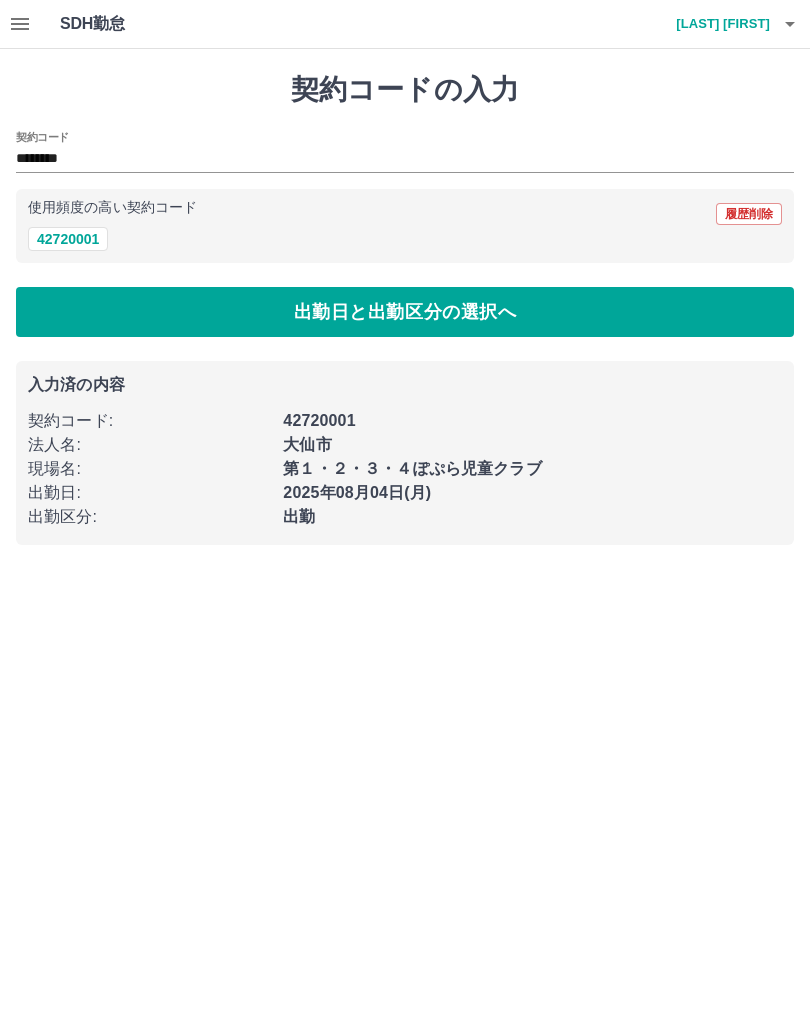 click on "入力済の内容 契約コード : [NUMBER] 法人名 : [ORGANIZATION_NAME] 現場名 : 第１・２・３・４ぽぷら児童クラブ 出勤日 : [DATE](月) 出勤区分 : 出勤" at bounding box center [405, 453] 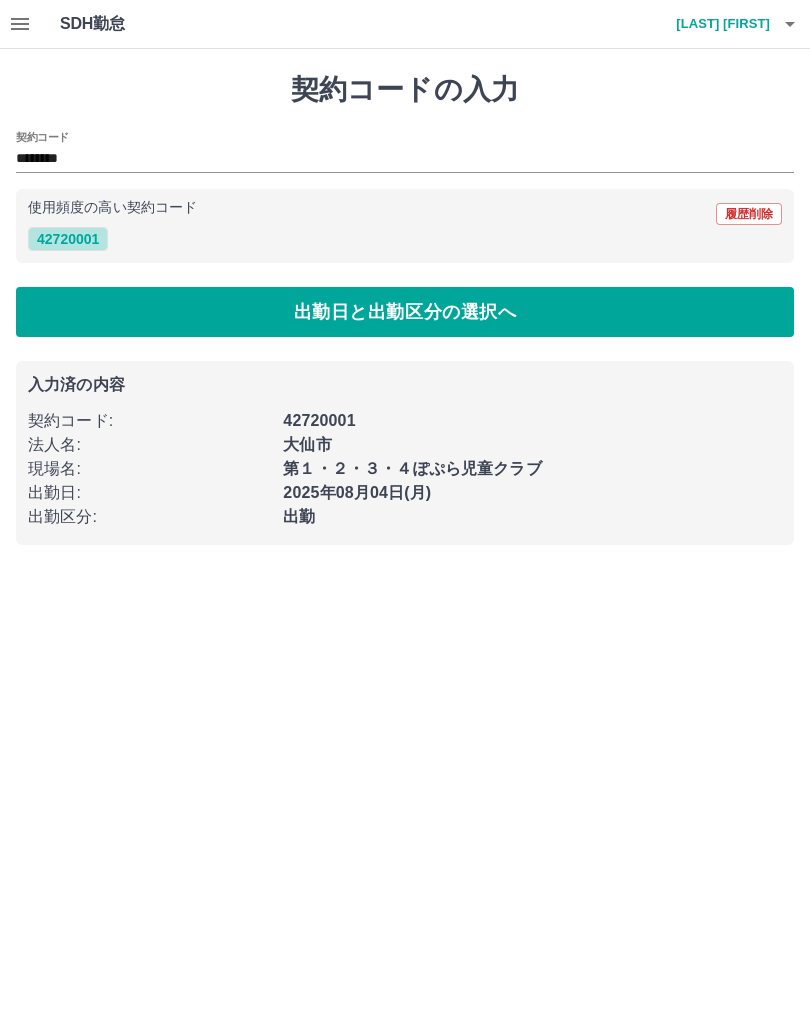 click on "42720001" at bounding box center [68, 239] 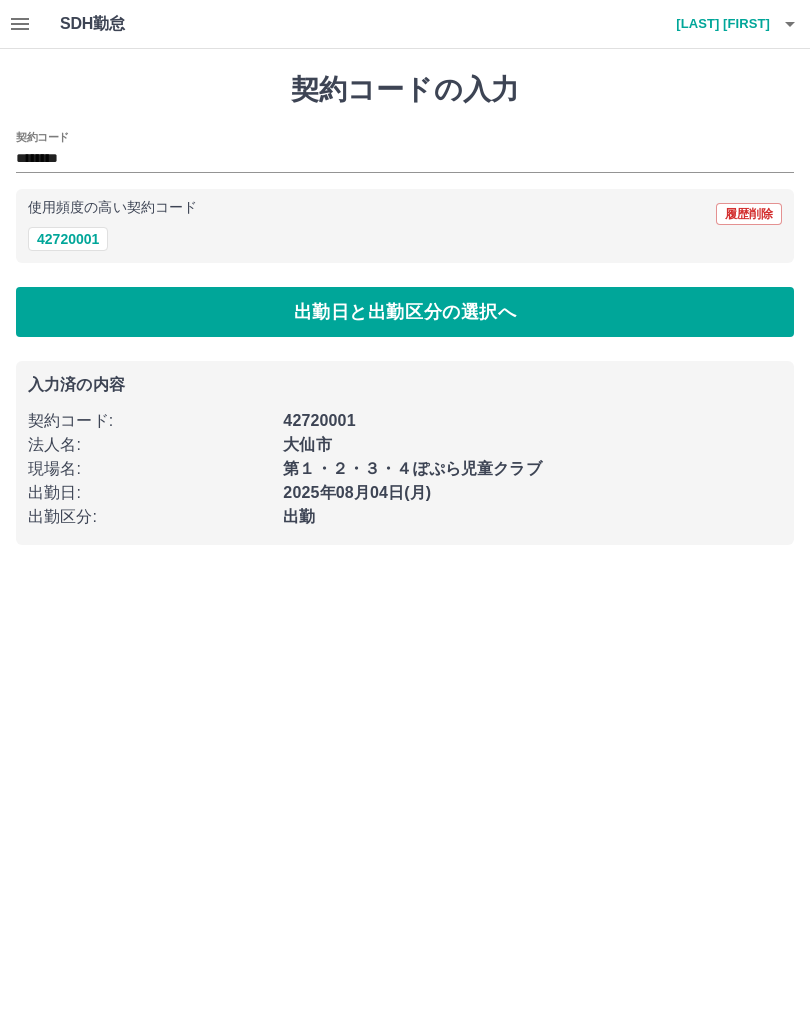 click on "出勤日と出勤区分の選択へ" at bounding box center [405, 312] 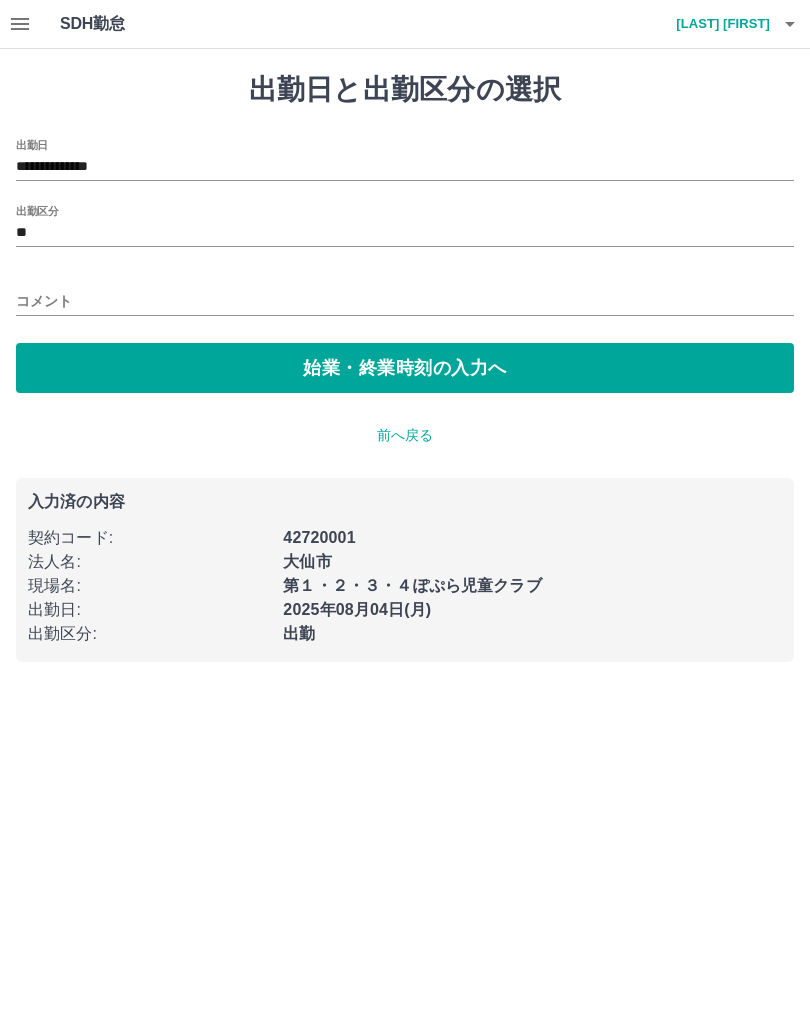 click on "出勤区分 **" at bounding box center [405, 226] 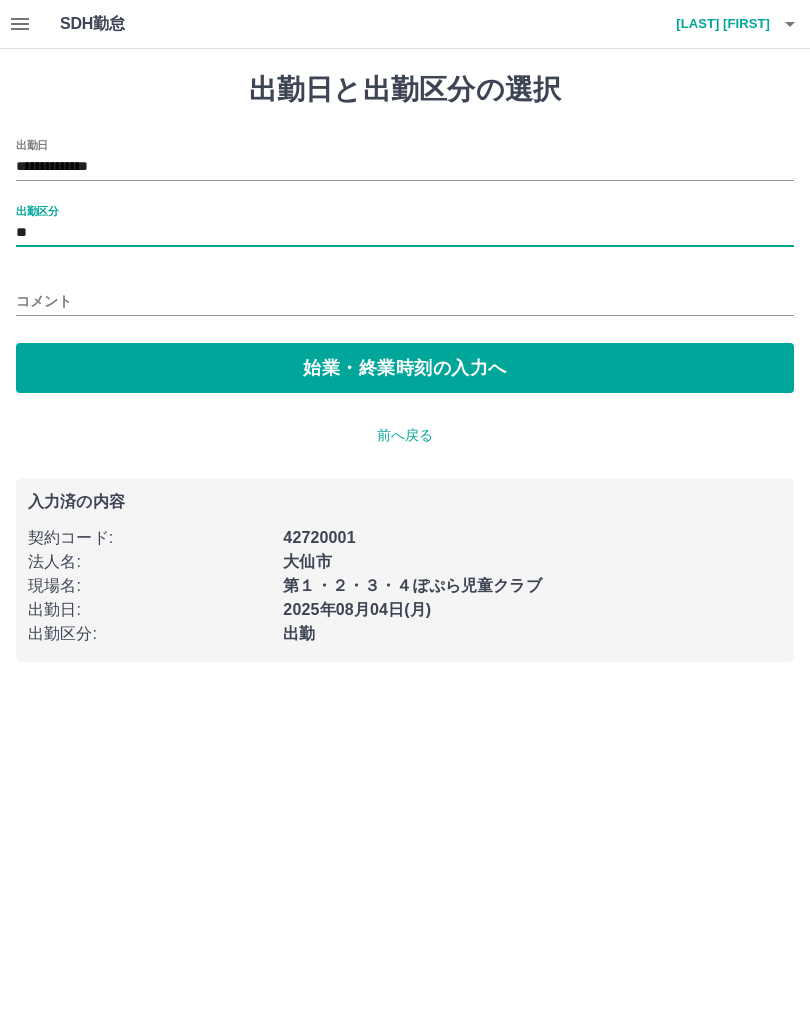 click on "**********" at bounding box center [405, 266] 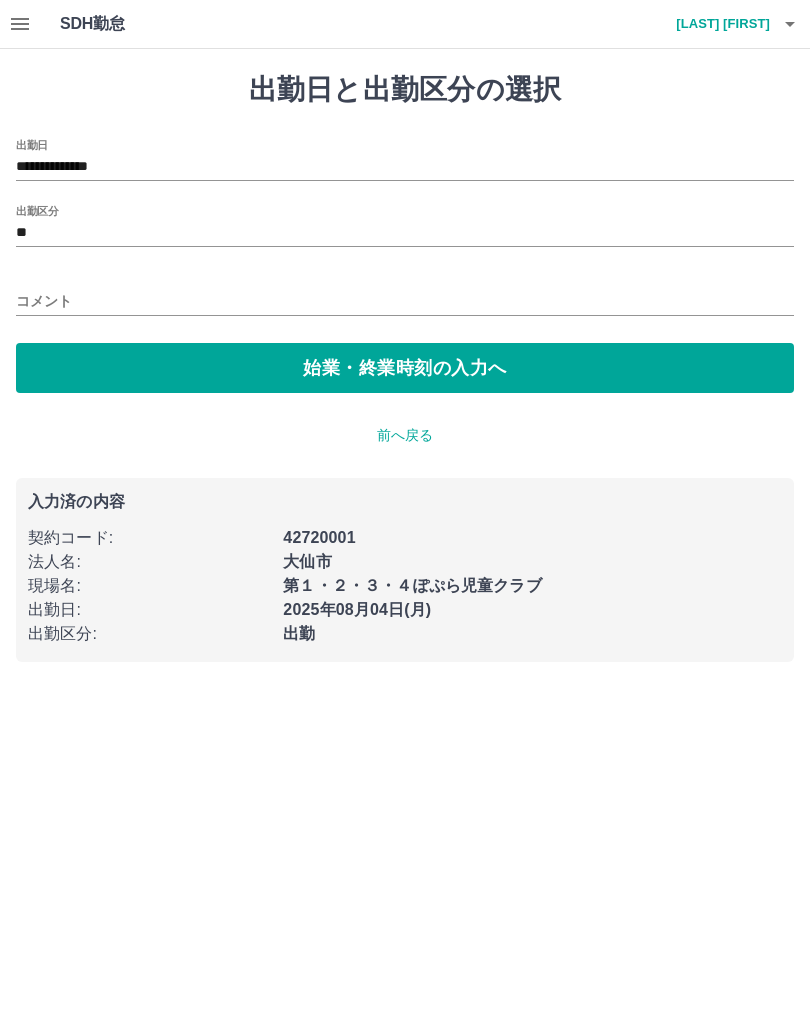 click on "**********" at bounding box center (405, 367) 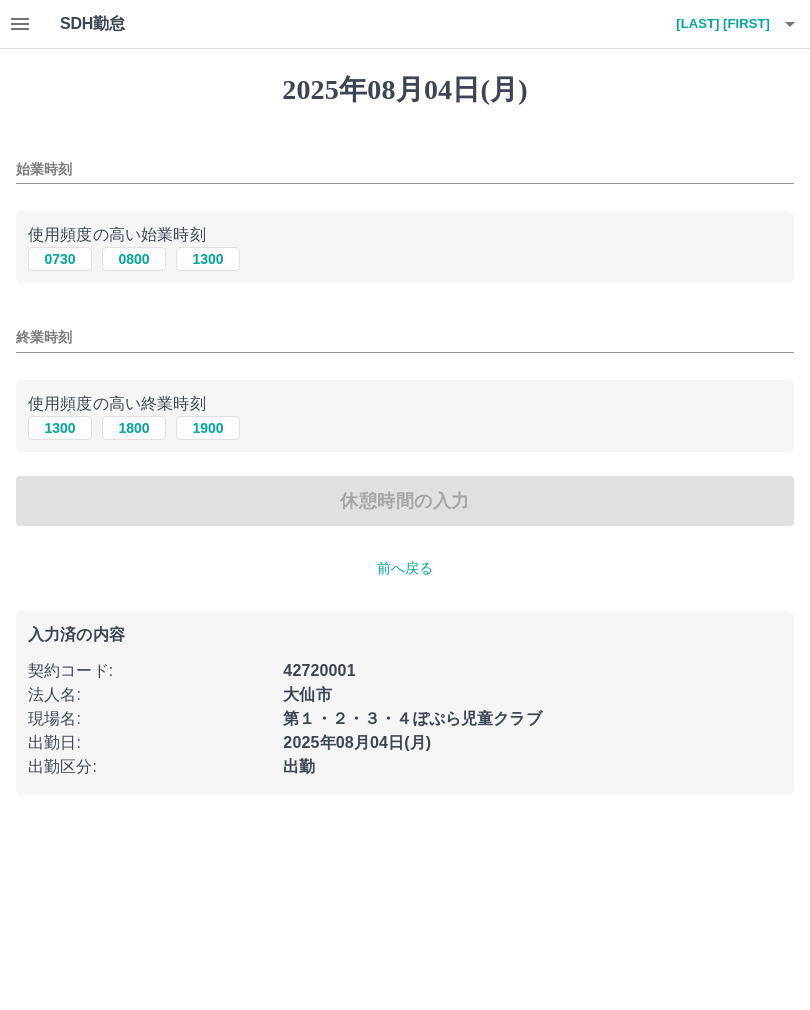click on "2025年08月04日(月)" at bounding box center [405, 90] 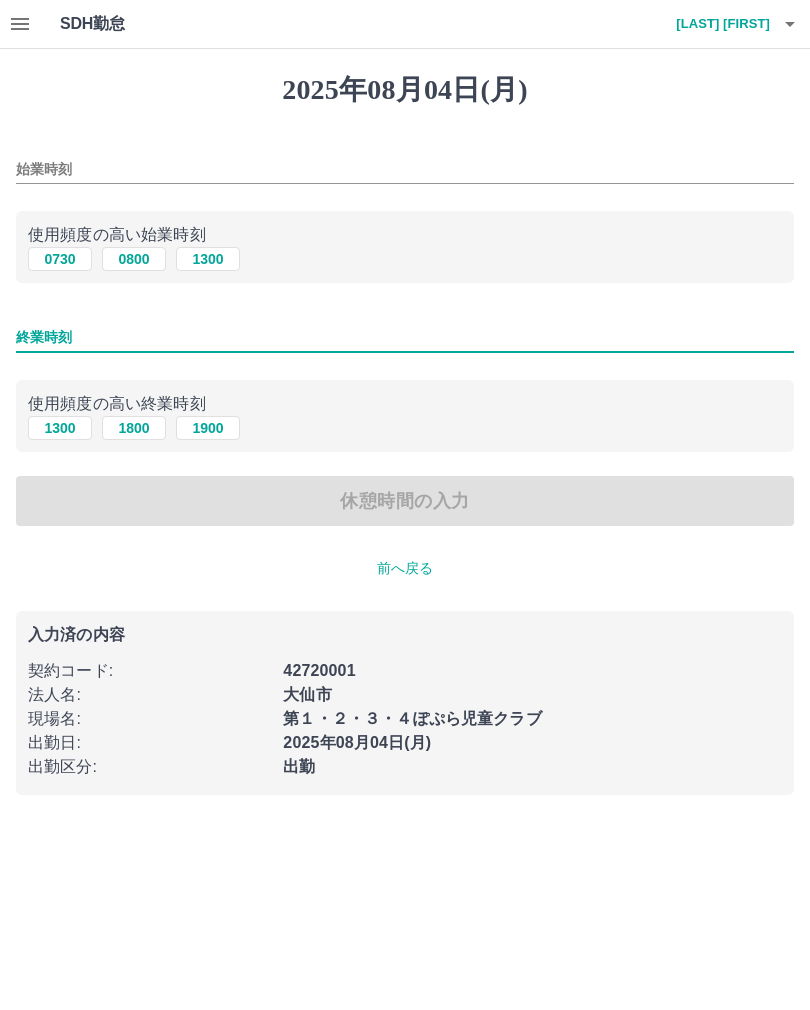 click on "終業時刻" at bounding box center (405, 337) 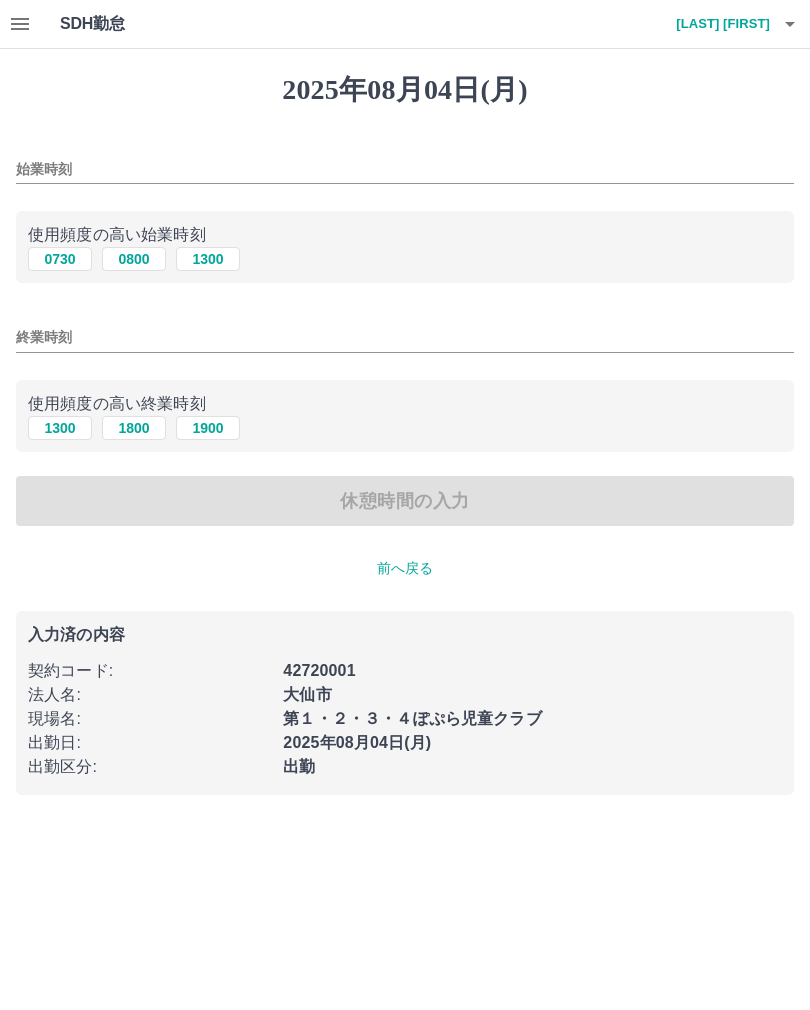 click on "終業時刻" at bounding box center [405, 337] 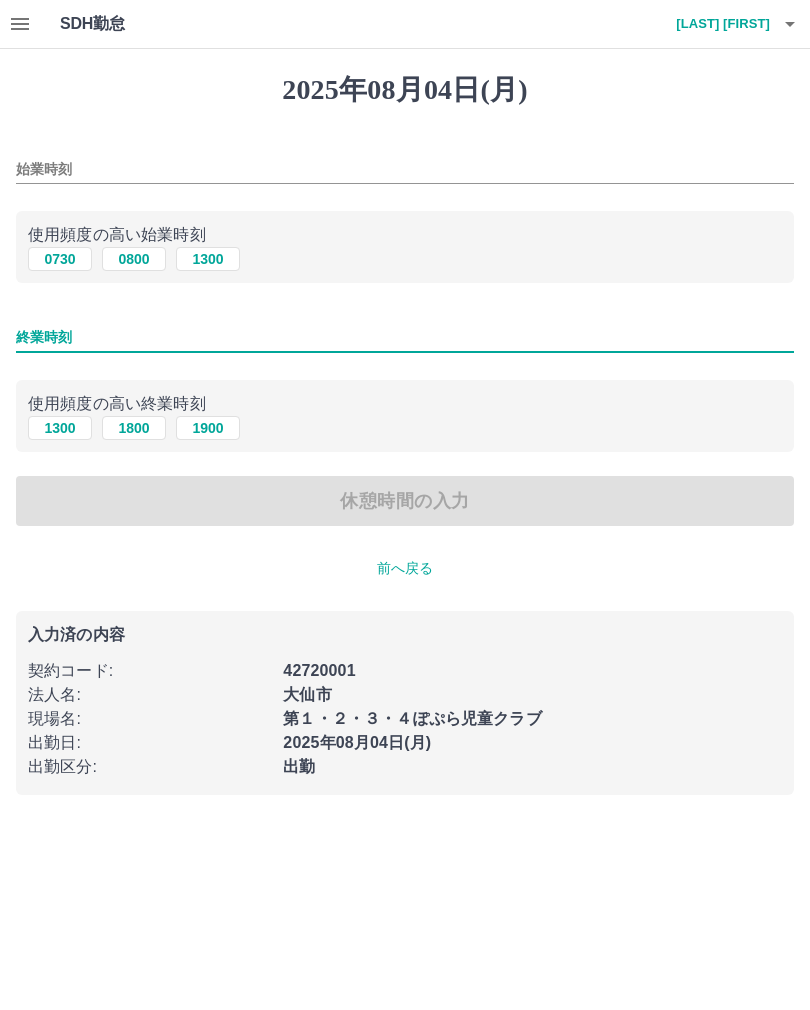 click on "始業時刻" at bounding box center [405, 163] 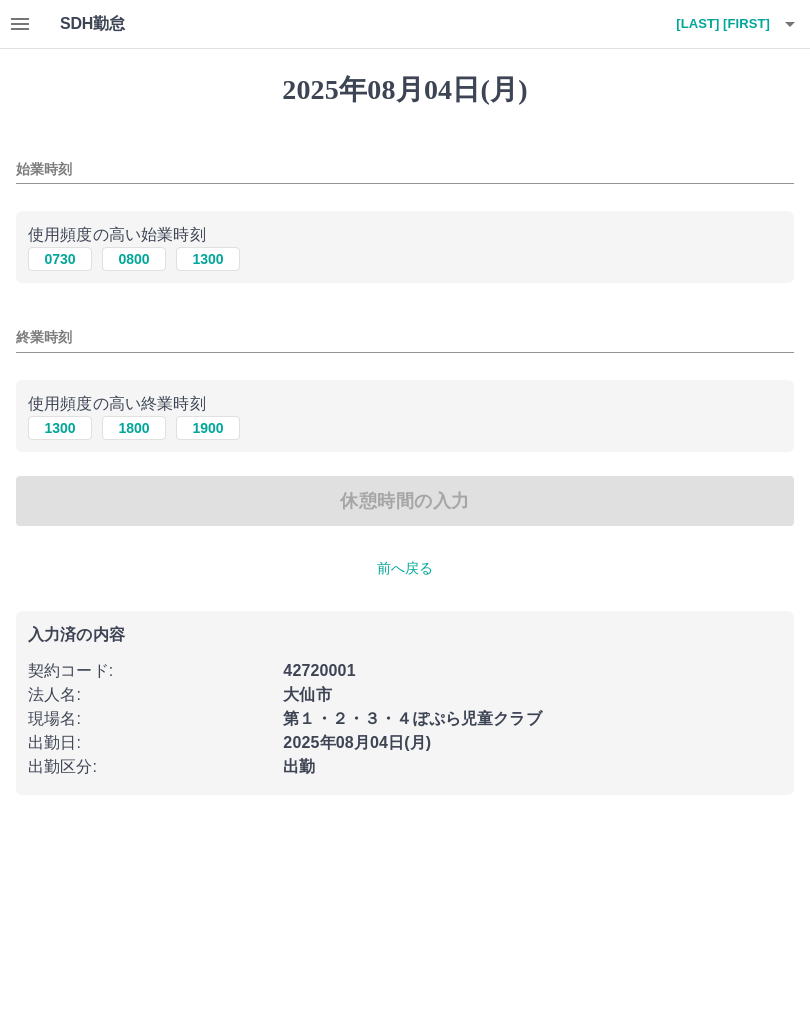 click on "[TIME] [TIME] [TIME] 終業時刻 使用頻度の高い終業時刻 [TIME] [TIME] [TIME] 休憩時間の入力" at bounding box center (405, 333) 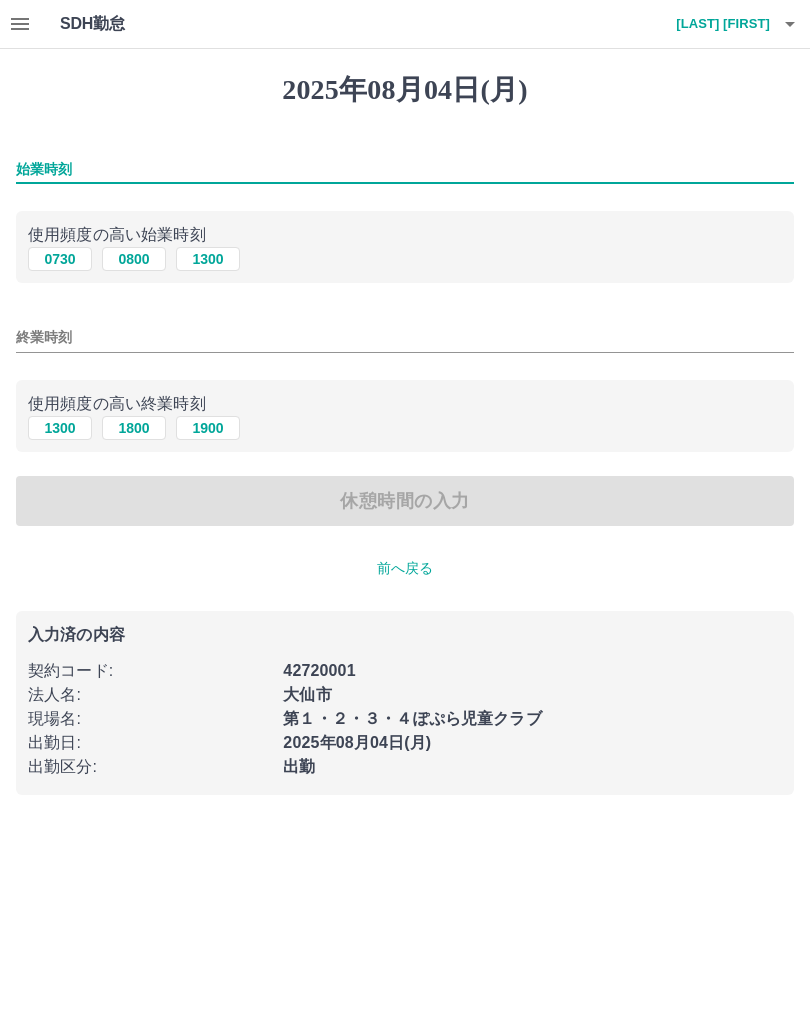 click on "2025年08月04日(月)" at bounding box center (405, 90) 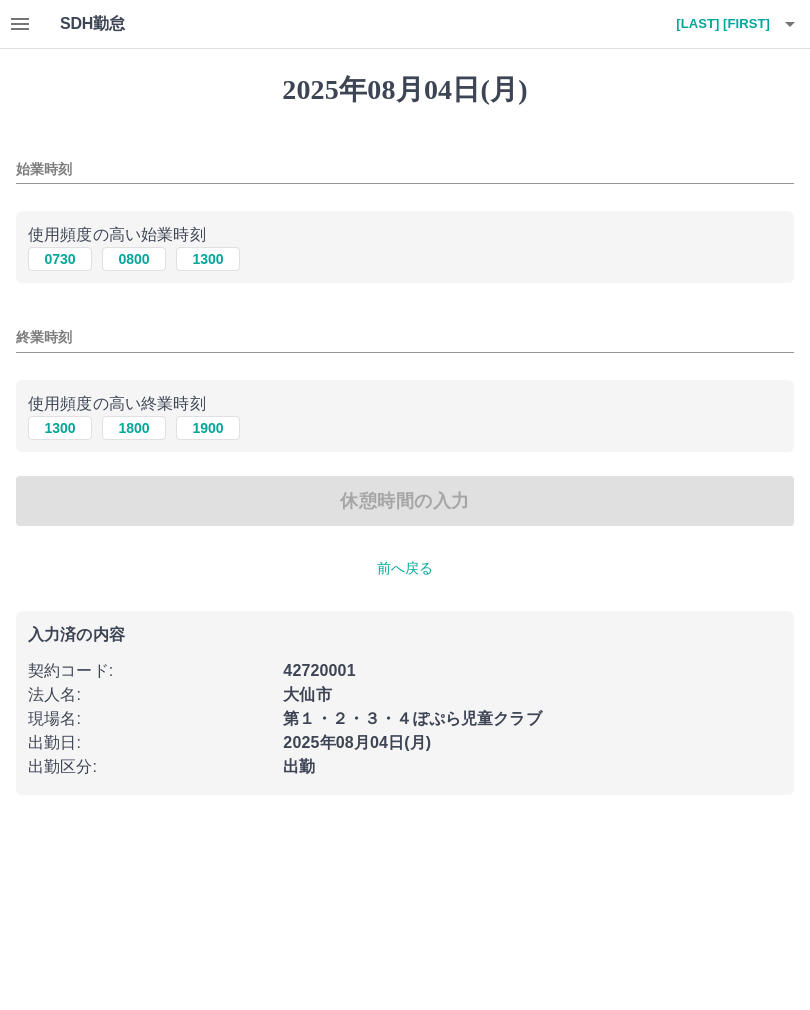 click on "2025年08月04日(月)" at bounding box center (405, 90) 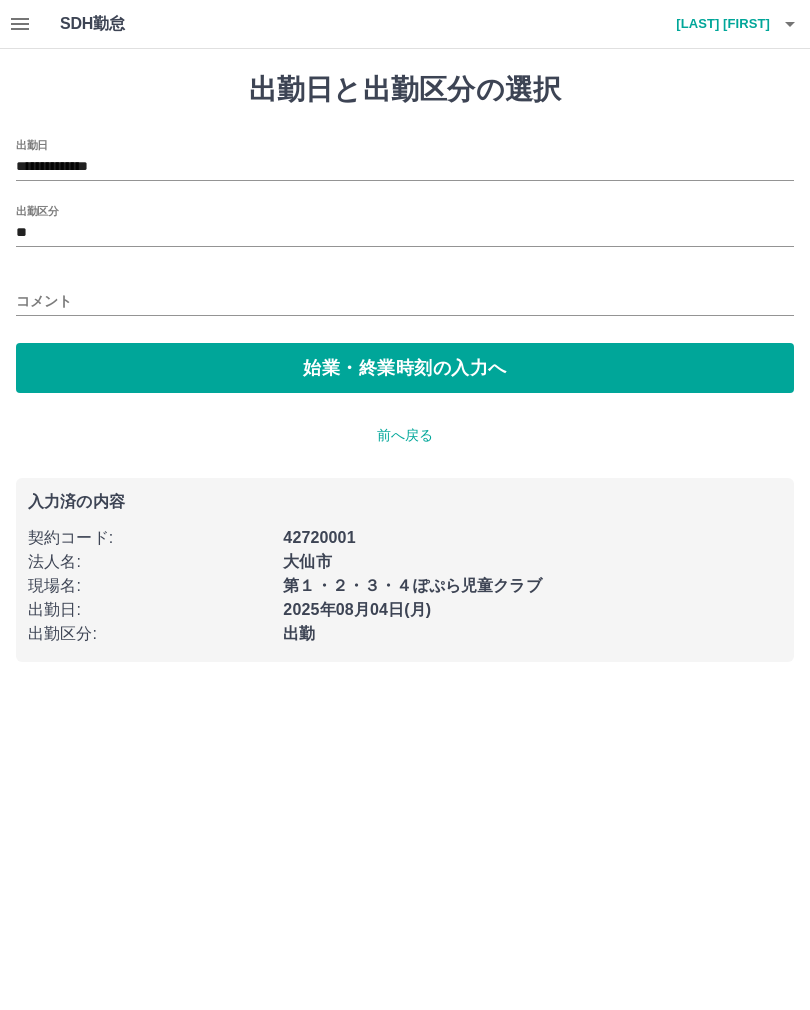 click on "SDH勤怠" at bounding box center (125, 24) 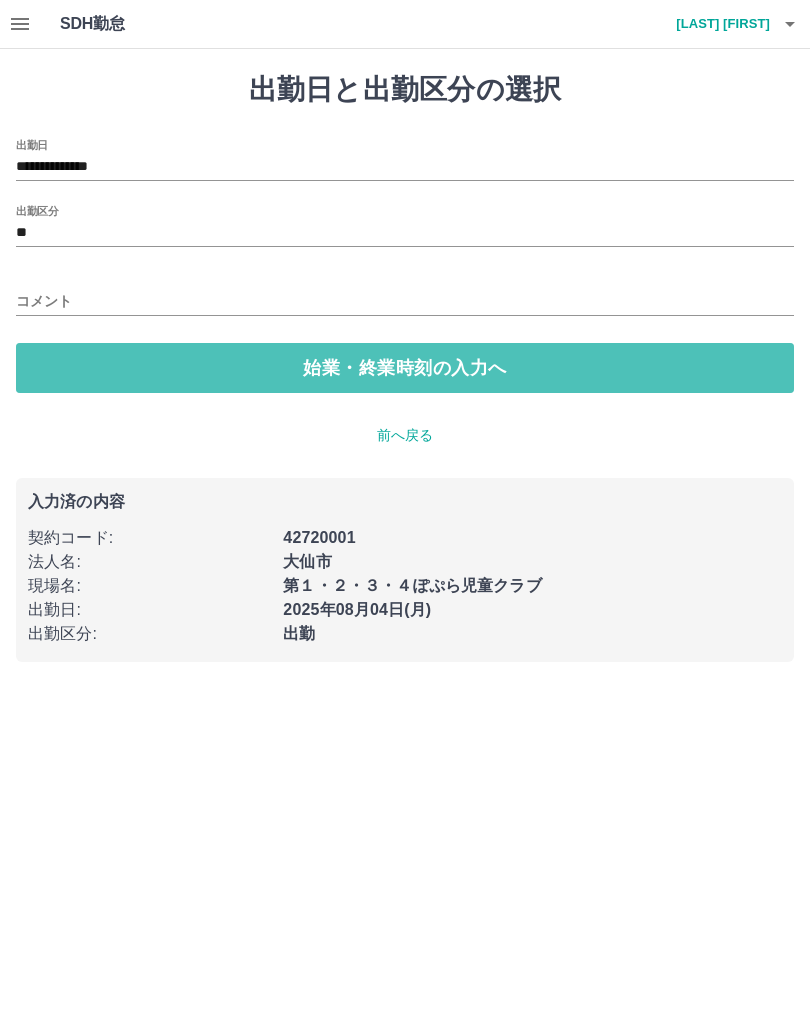 click on "始業・終業時刻の入力へ" at bounding box center (405, 368) 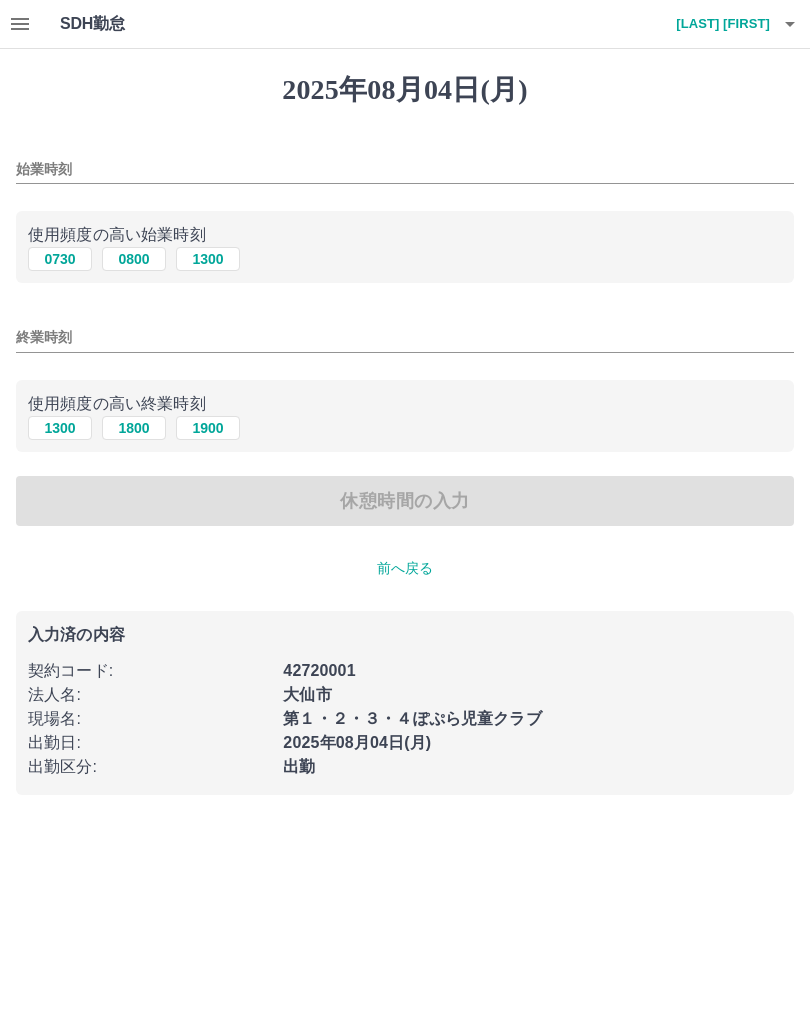 click on "[DATE](月) 始業時刻 使用頻度の高い始業時刻 [TIME] [TIME] [TIME] 終業時刻 使用頻度の高い終業時刻 [TIME] [TIME] [TIME] 休憩時間の入力 前へ戻る 入力済の内容 契約コード : [NUMBER] 法人名 : [ORGANIZATION_NAME] 現場名 : 第１・２・３・４ぽぷら児童クラブ 出勤日 : [DATE](月) 出勤区分 : 出勤" at bounding box center (405, 434) 